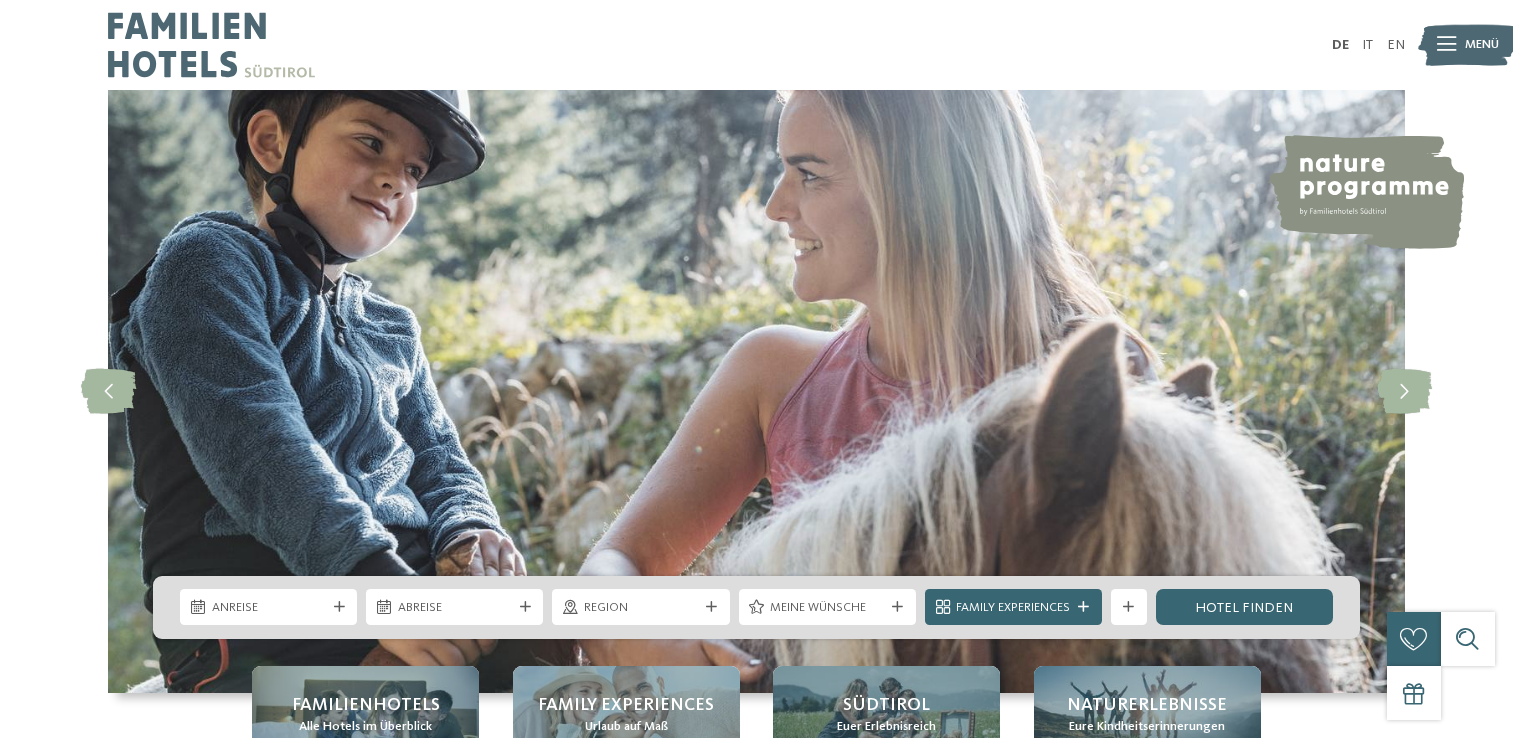 scroll, scrollTop: 0, scrollLeft: 0, axis: both 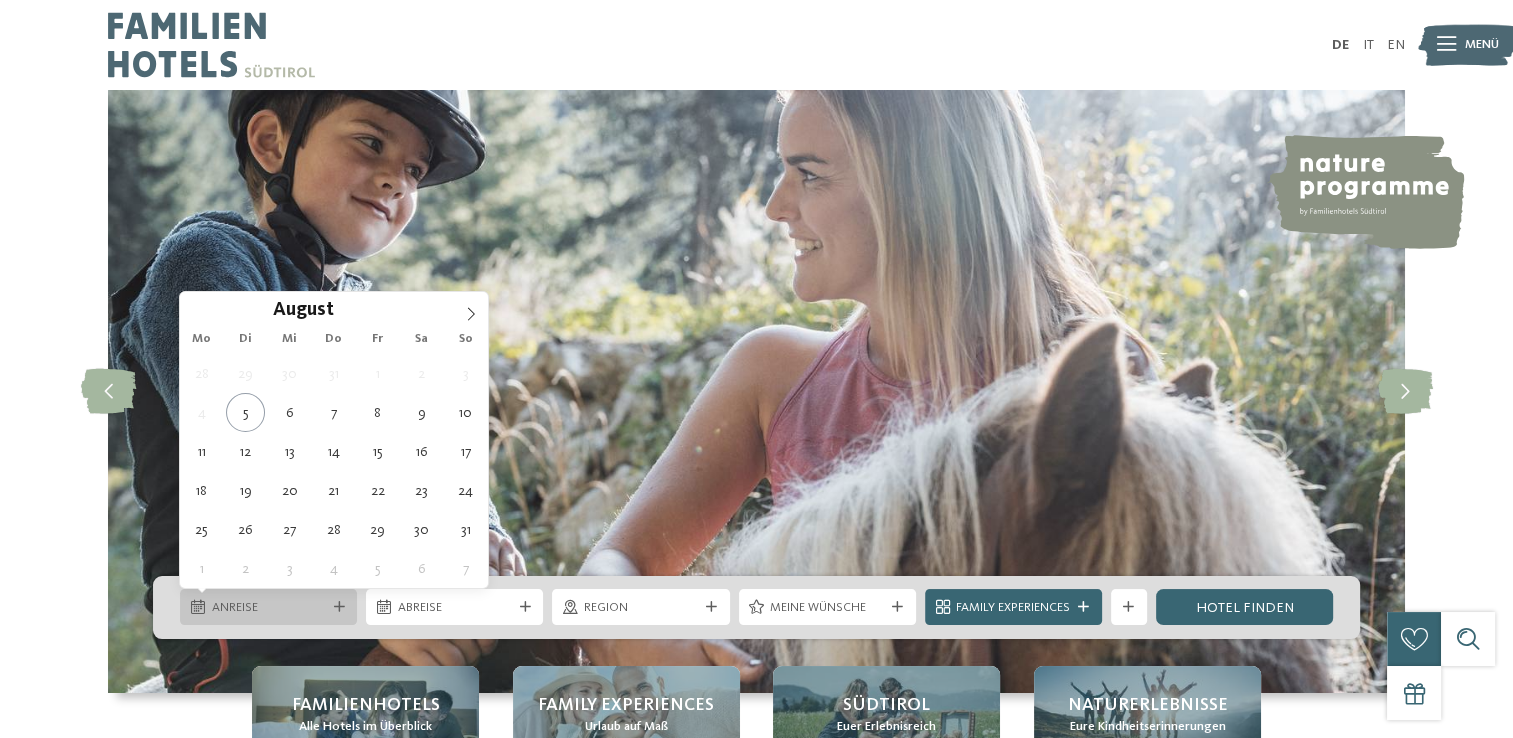 click on "Anreise" at bounding box center [269, 608] 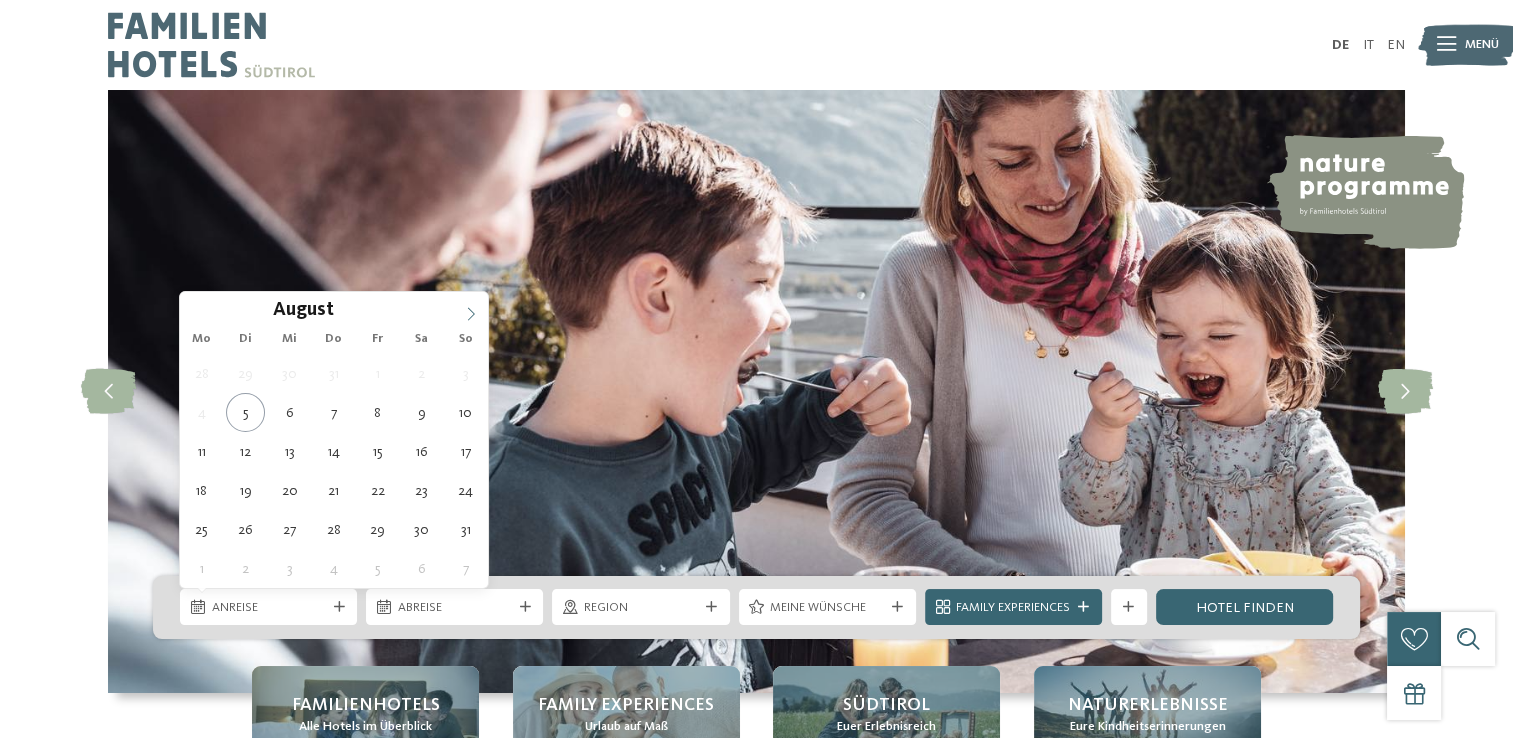 click 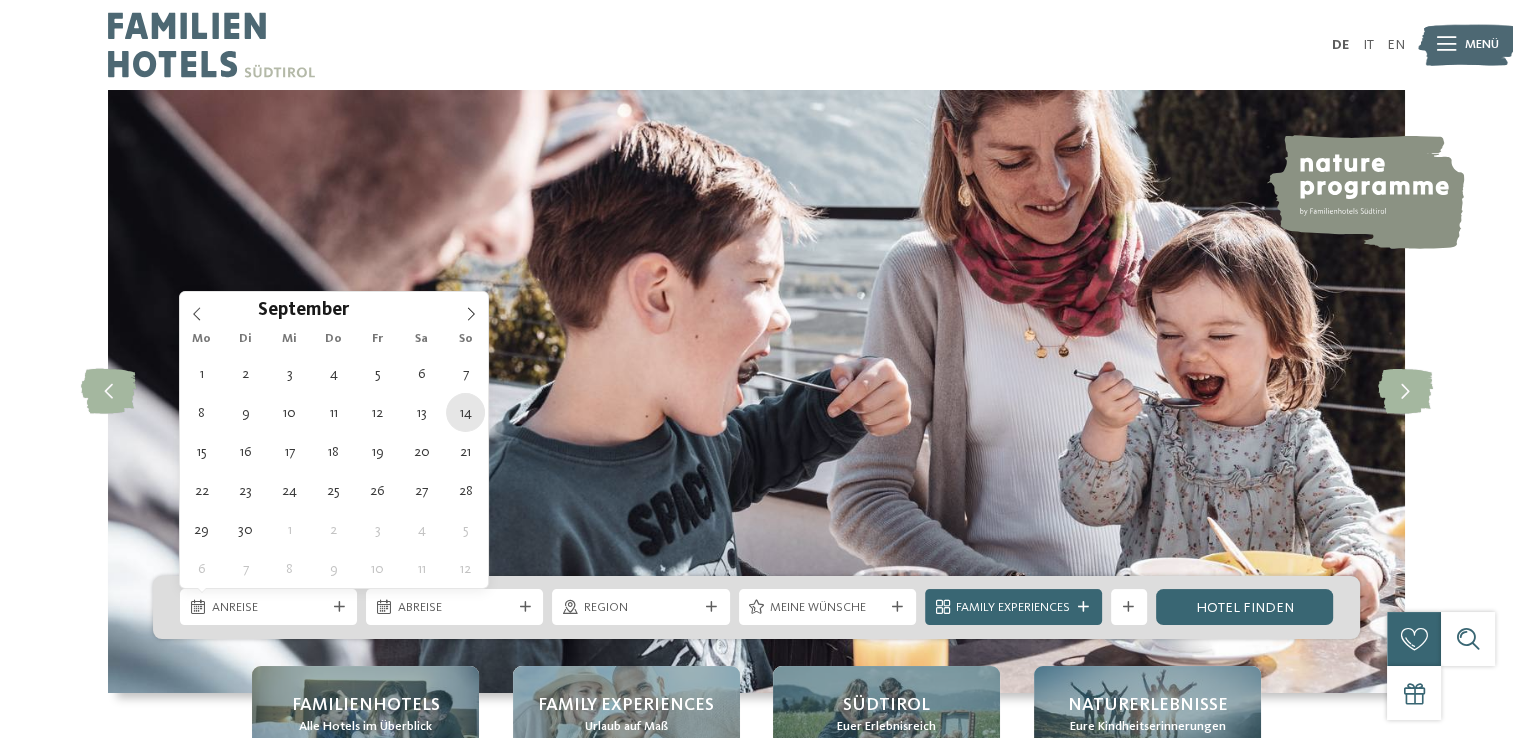 type on "14.09.2025" 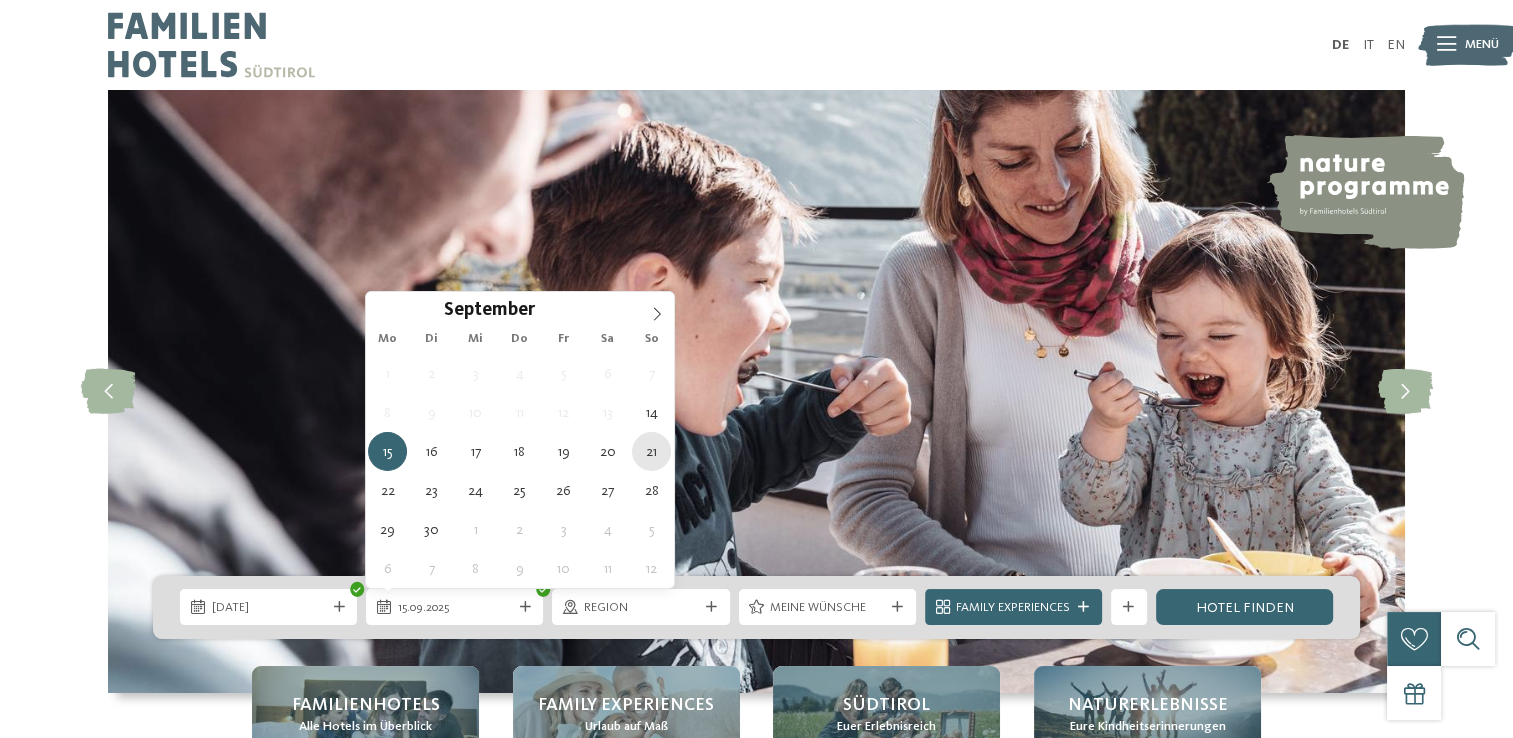 type on "21.09.2025" 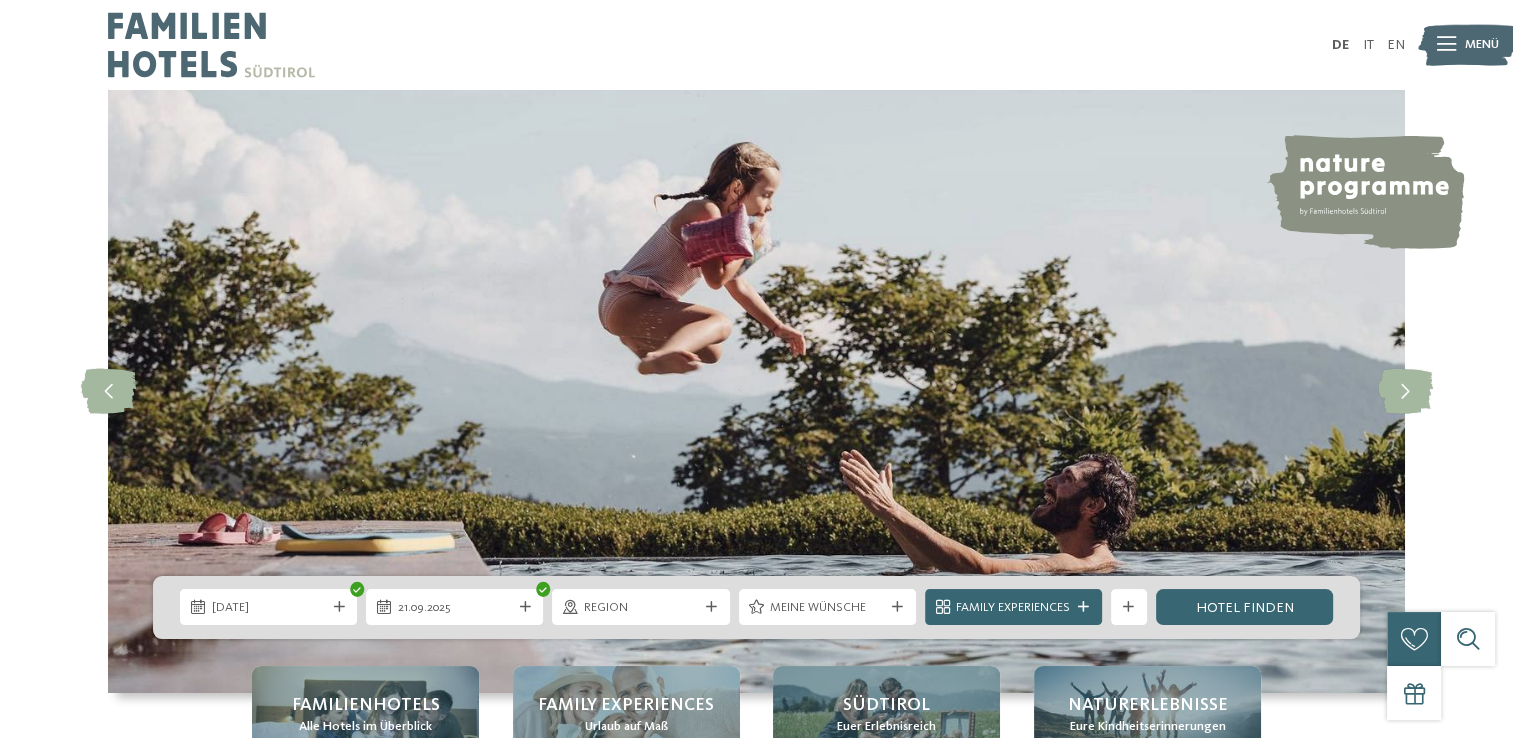 drag, startPoint x: 1224, startPoint y: 612, endPoint x: 1151, endPoint y: 602, distance: 73.68175 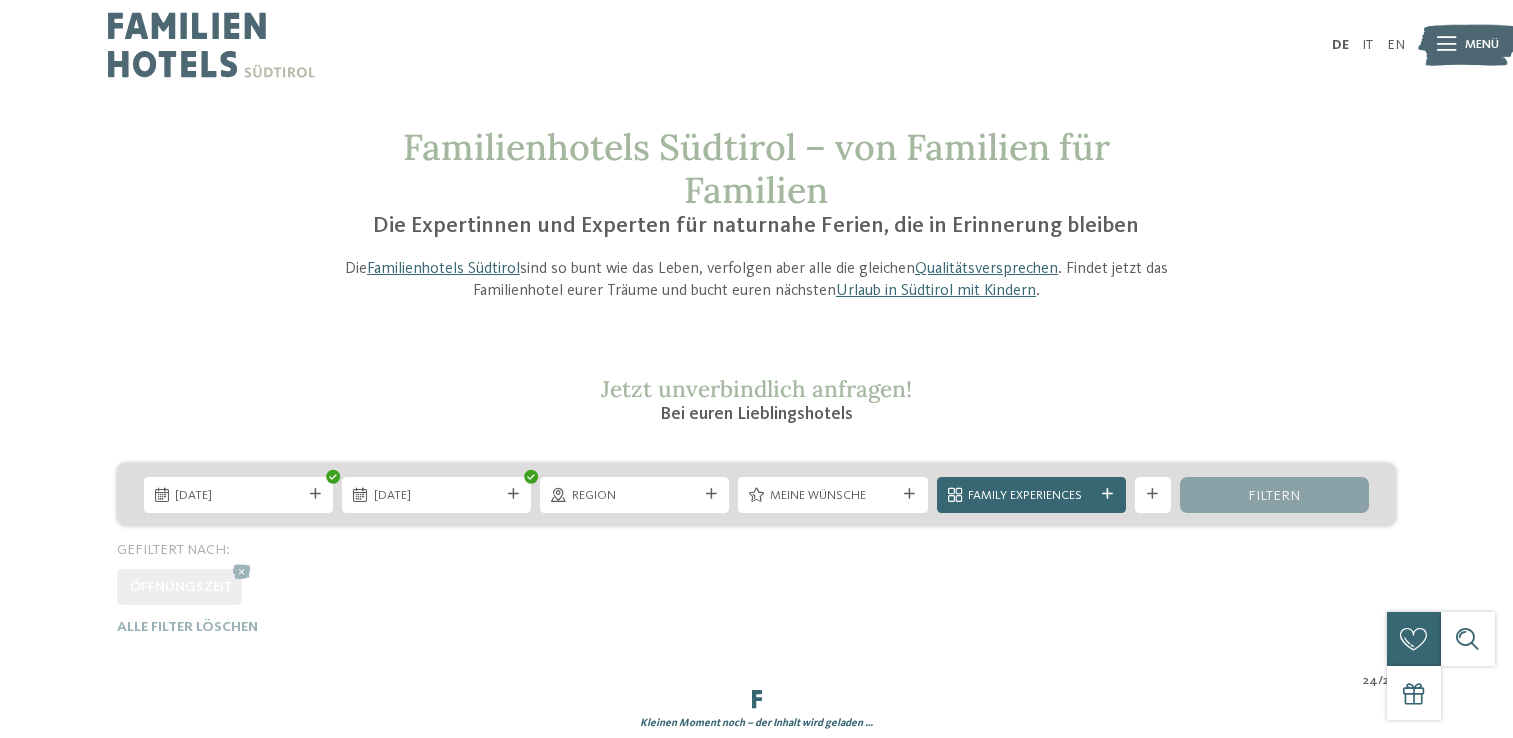 scroll, scrollTop: 0, scrollLeft: 0, axis: both 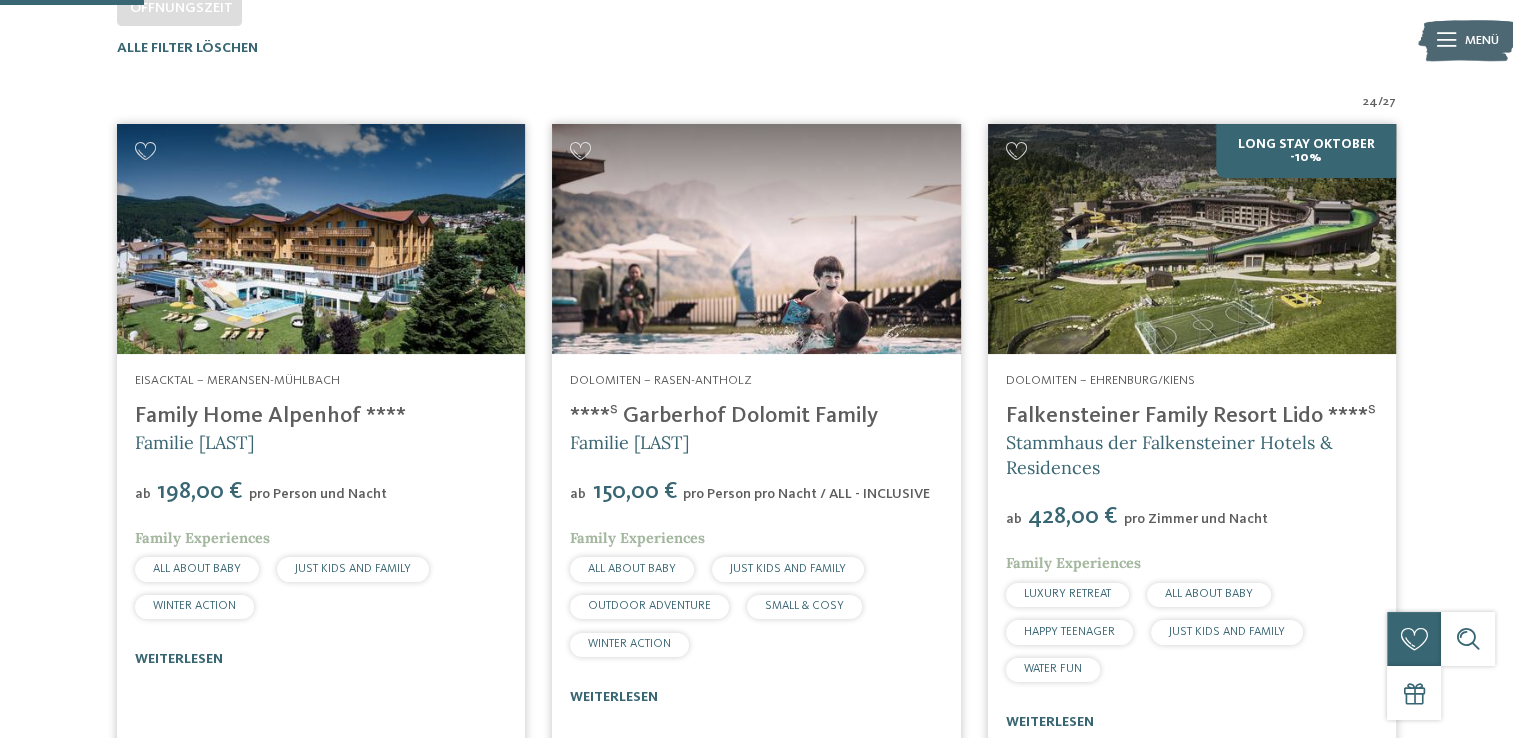 click at bounding box center [321, 239] 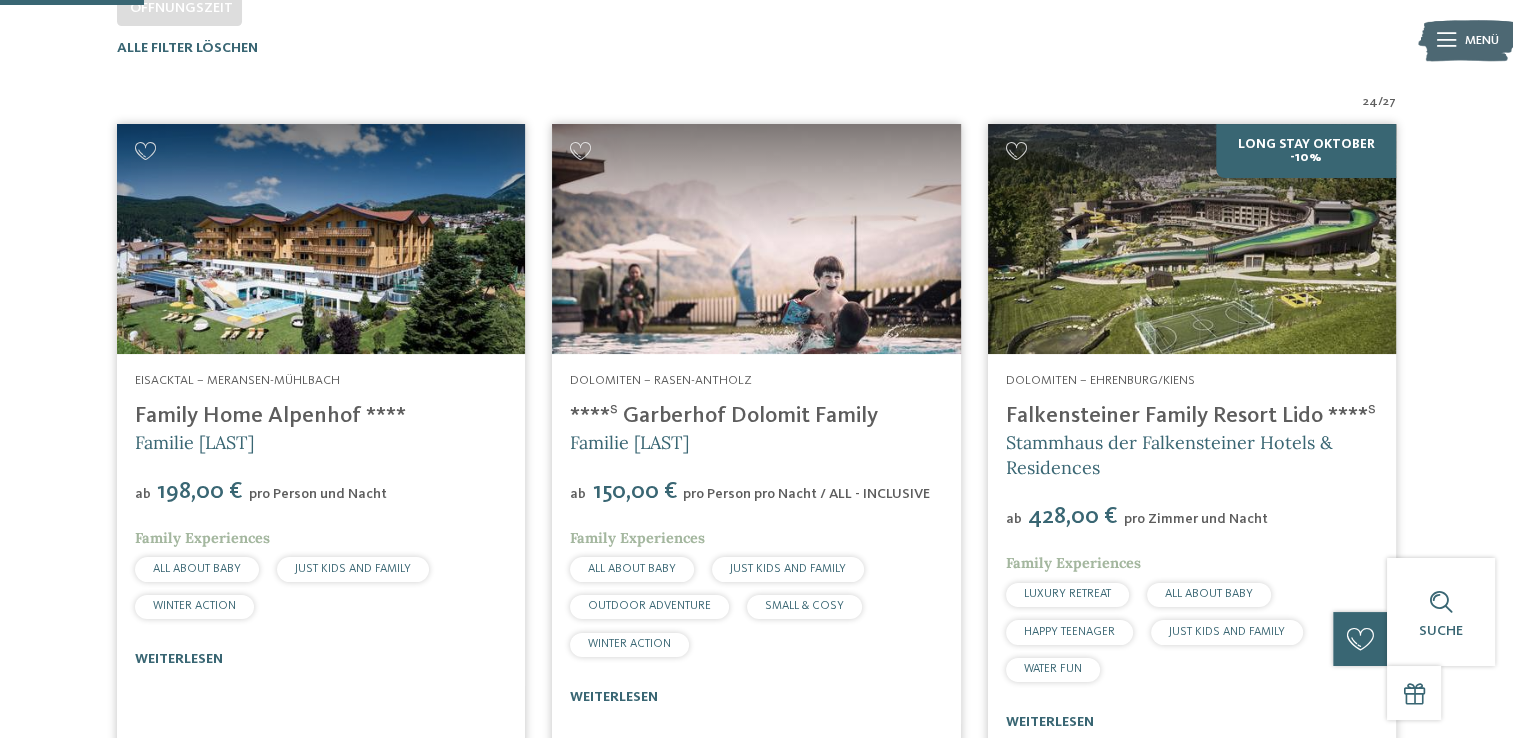 click at bounding box center (756, 239) 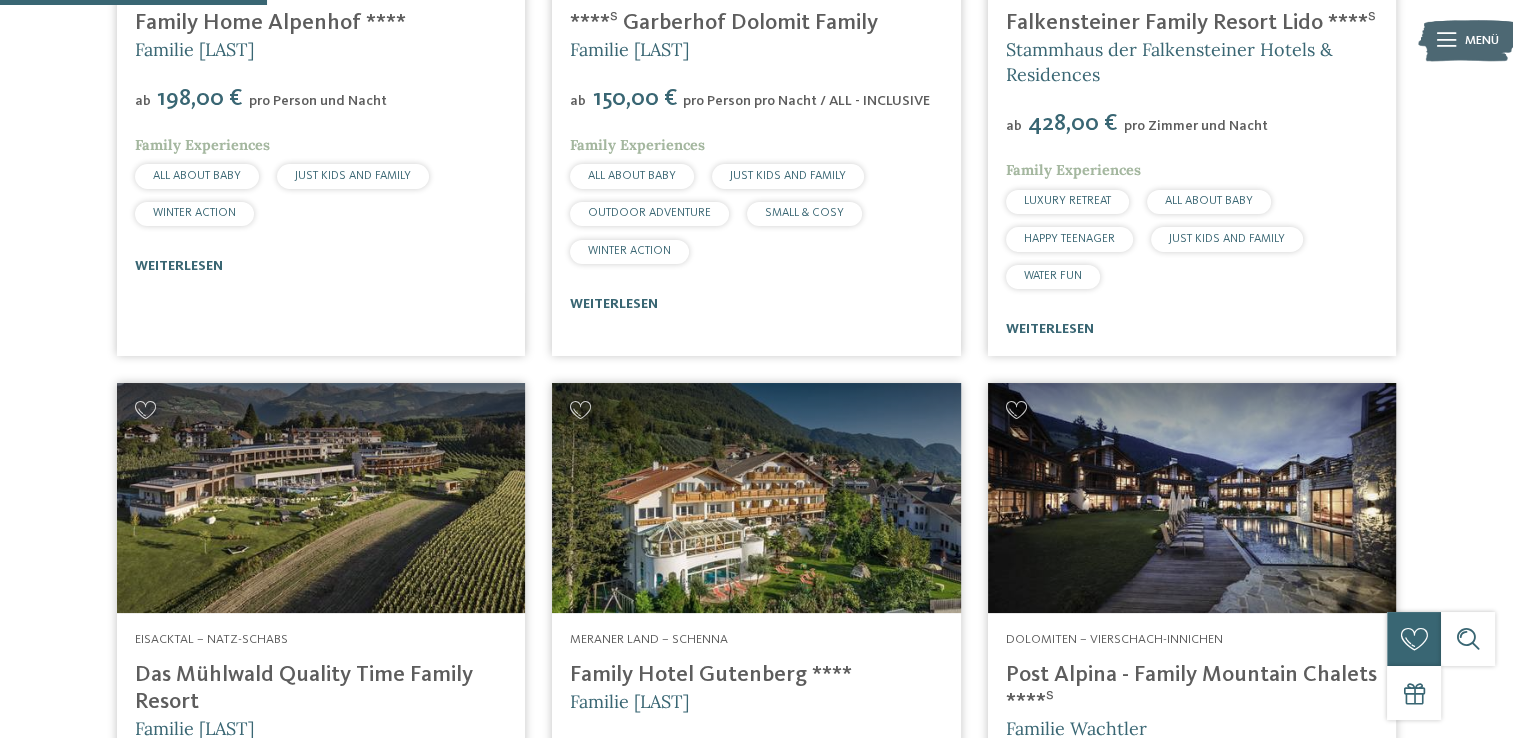 scroll, scrollTop: 1079, scrollLeft: 0, axis: vertical 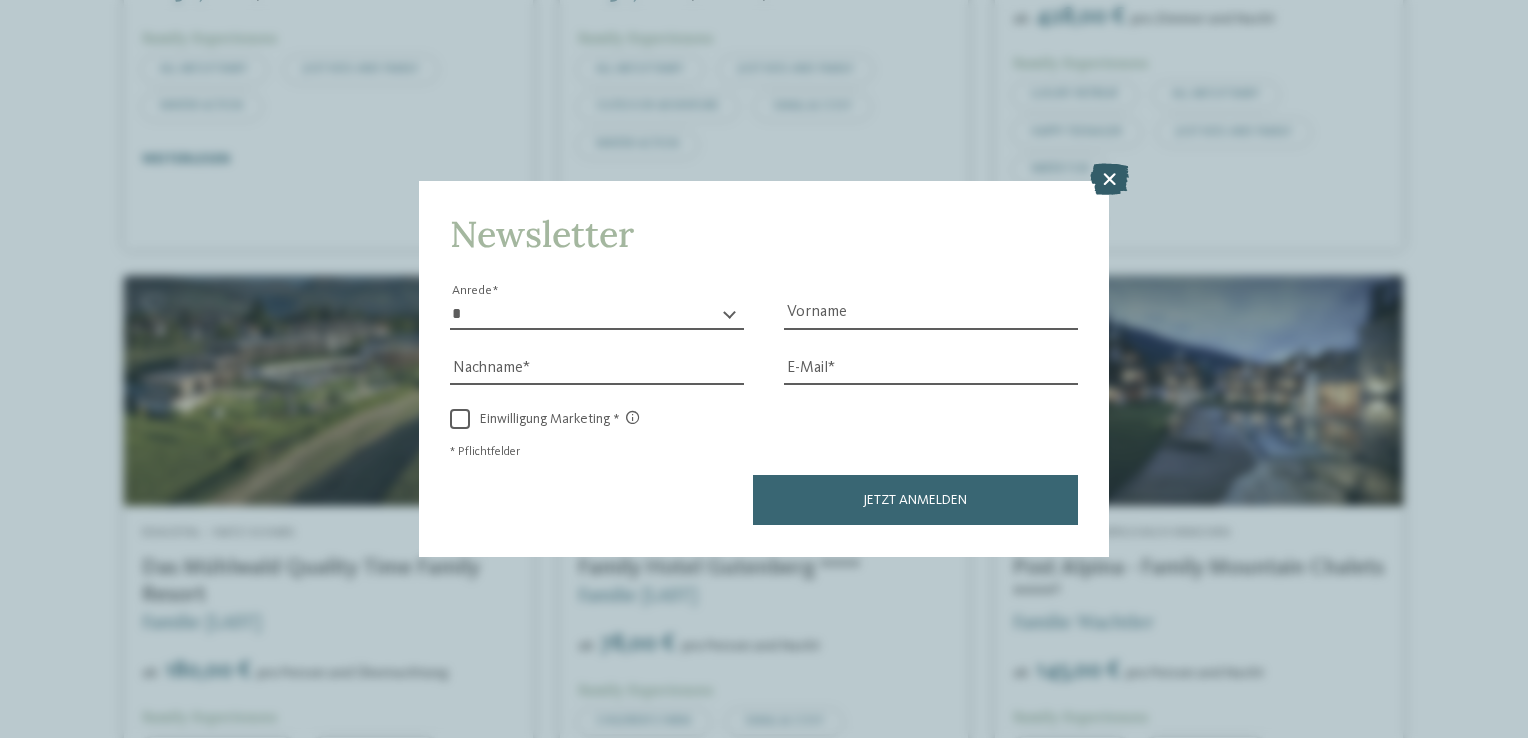 click at bounding box center [1109, 180] 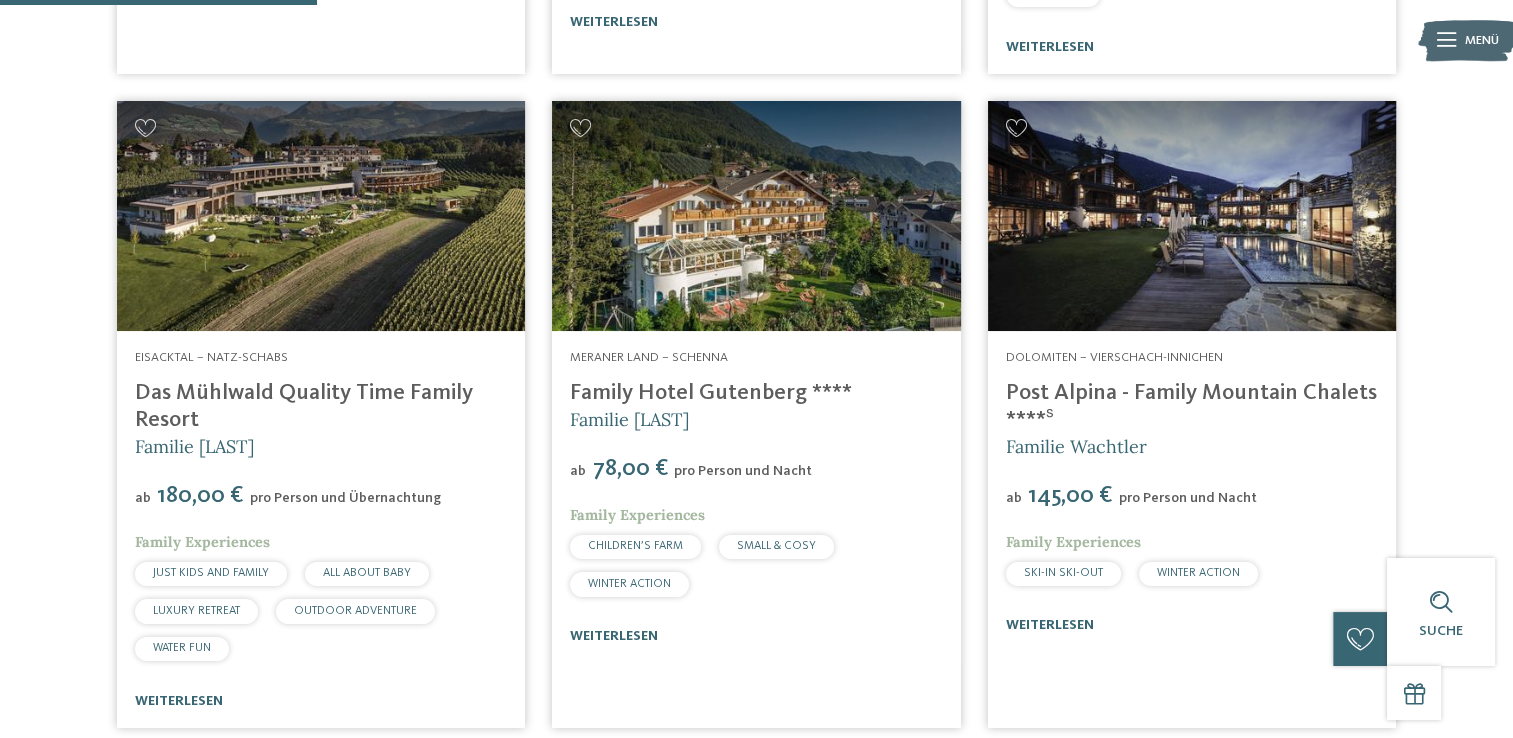 scroll, scrollTop: 1279, scrollLeft: 0, axis: vertical 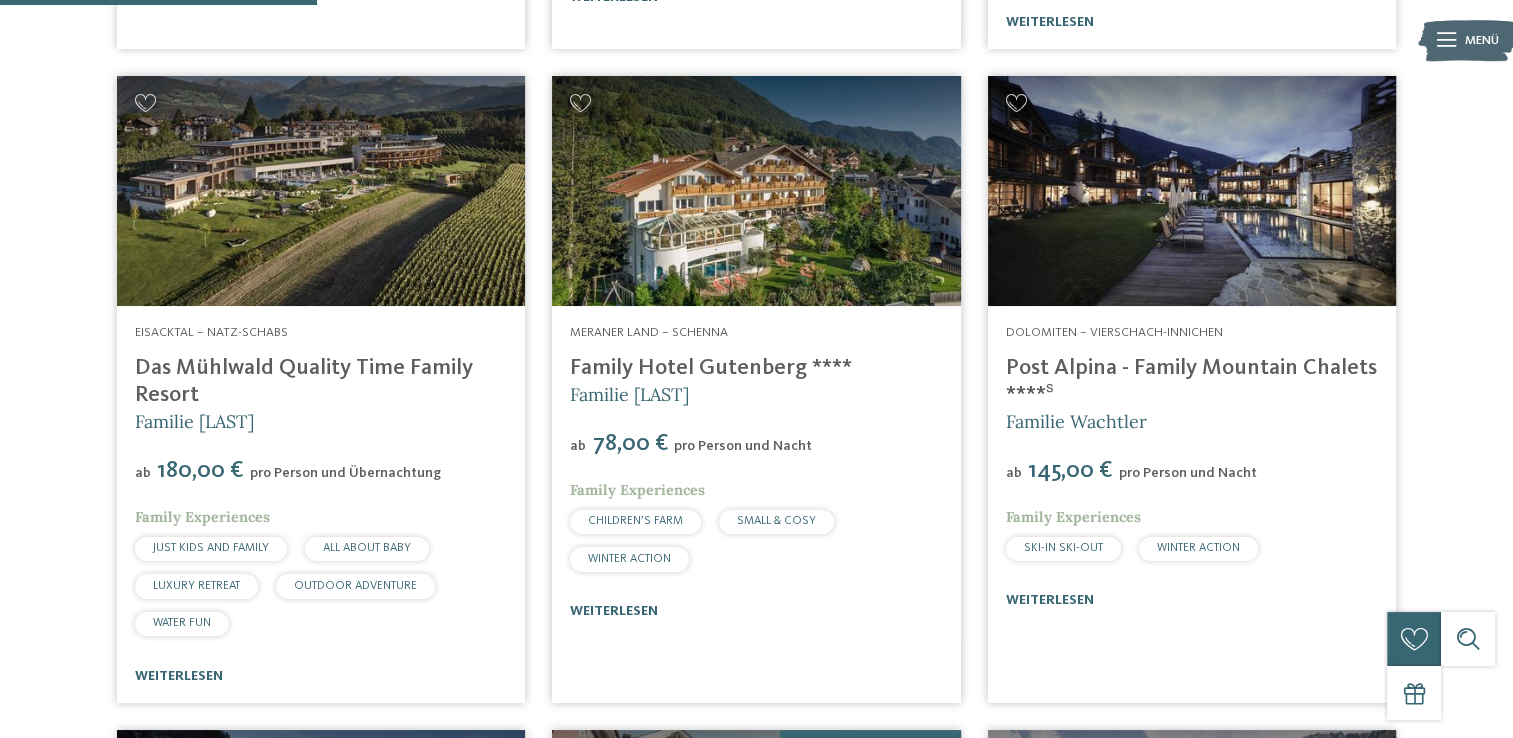 click at bounding box center (756, 191) 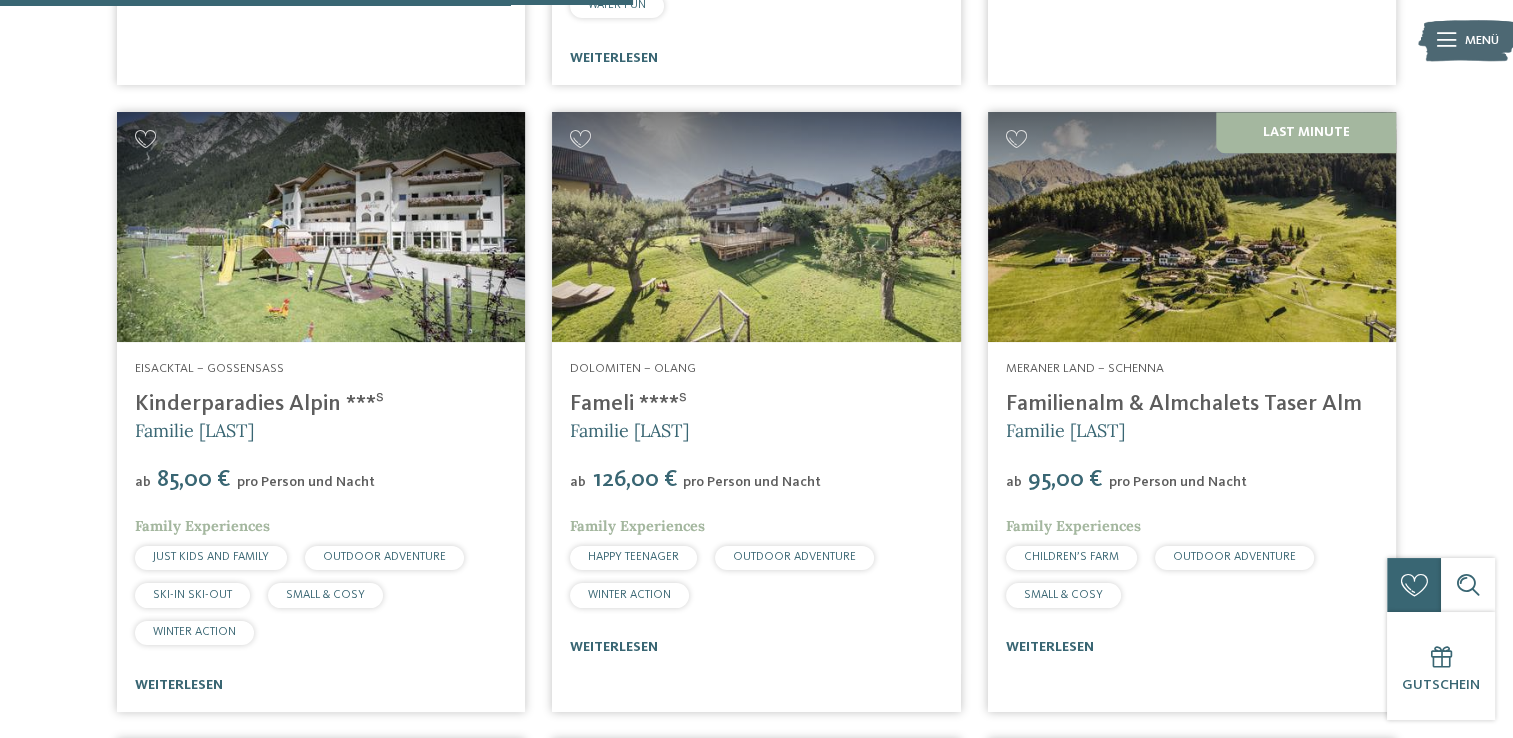 scroll, scrollTop: 2579, scrollLeft: 0, axis: vertical 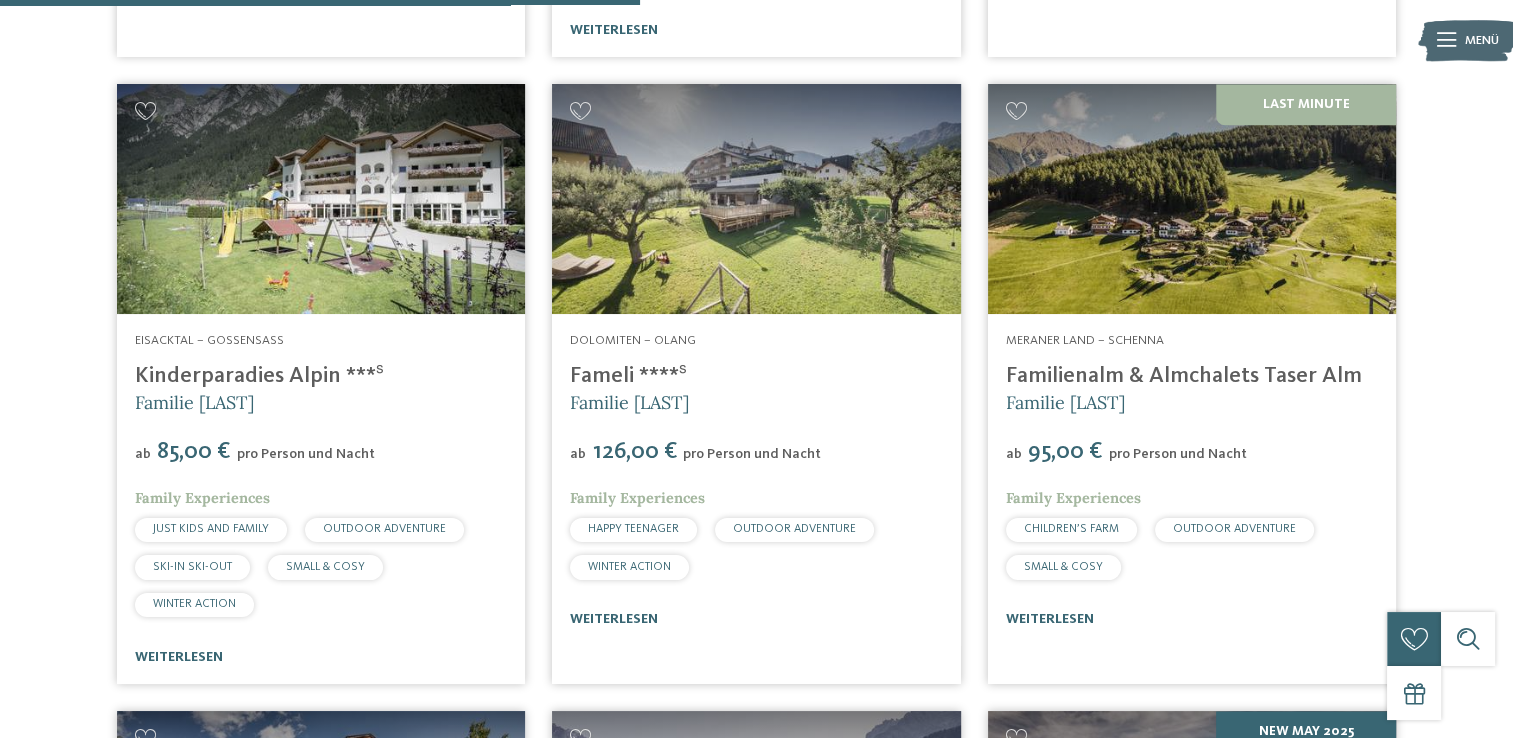 click at bounding box center (1192, 199) 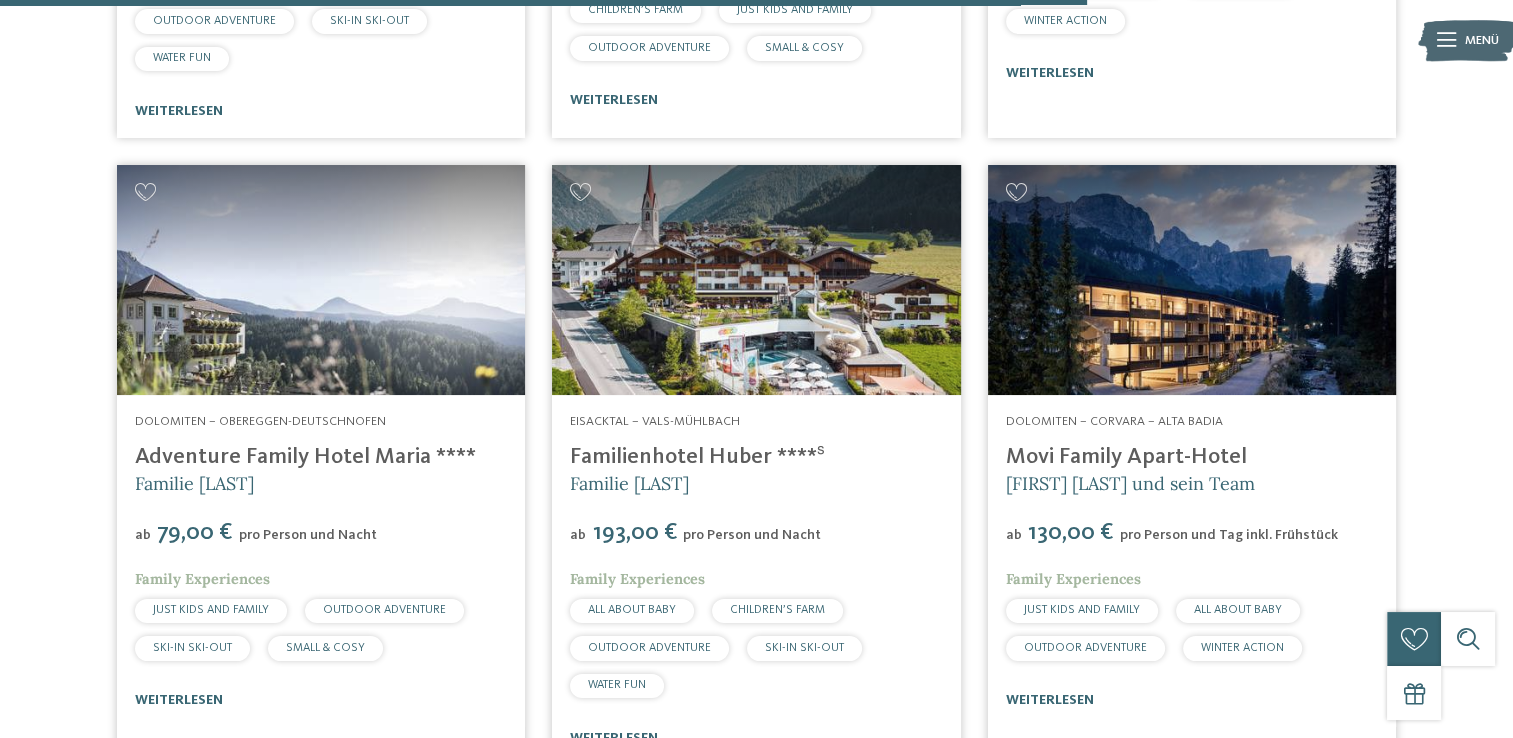scroll, scrollTop: 4879, scrollLeft: 0, axis: vertical 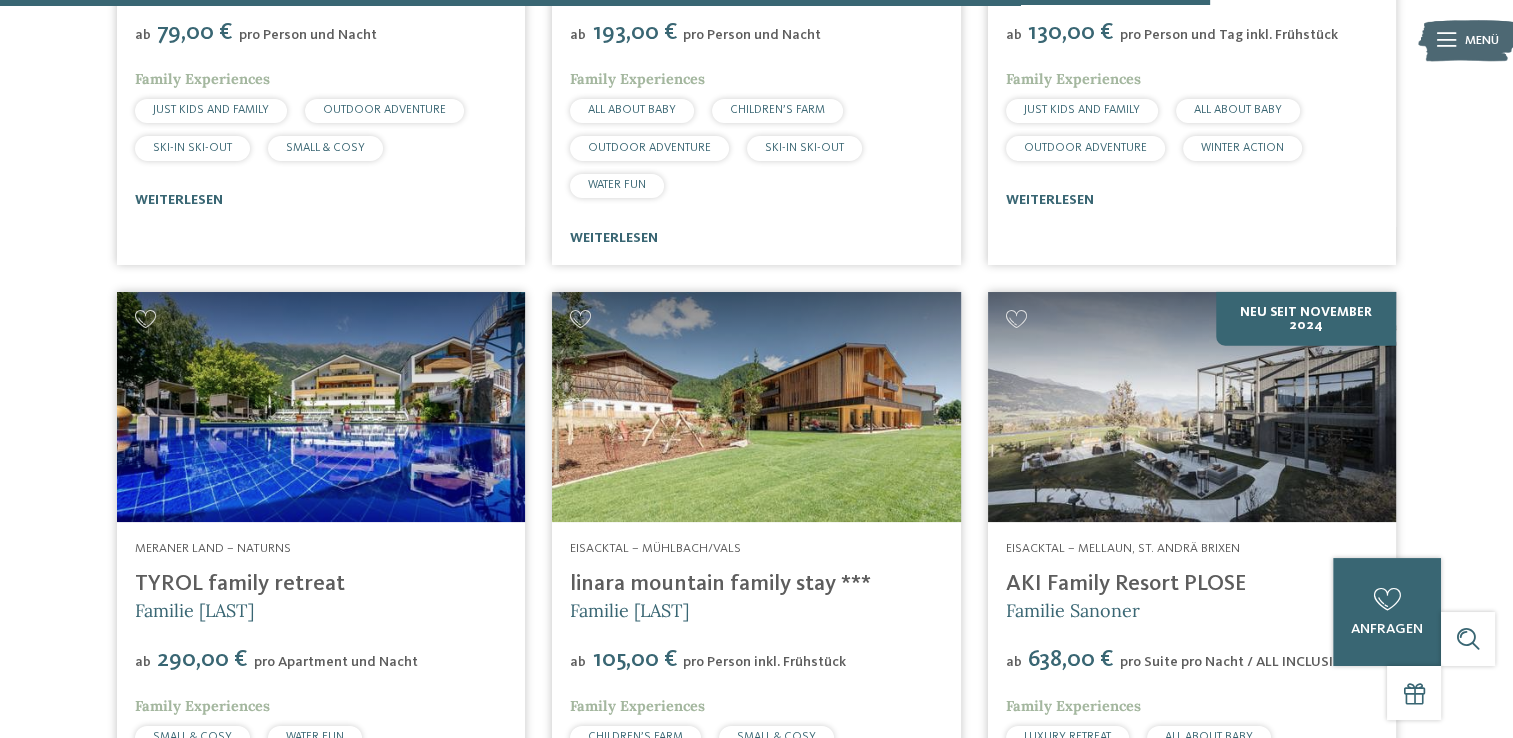 click at bounding box center [756, 407] 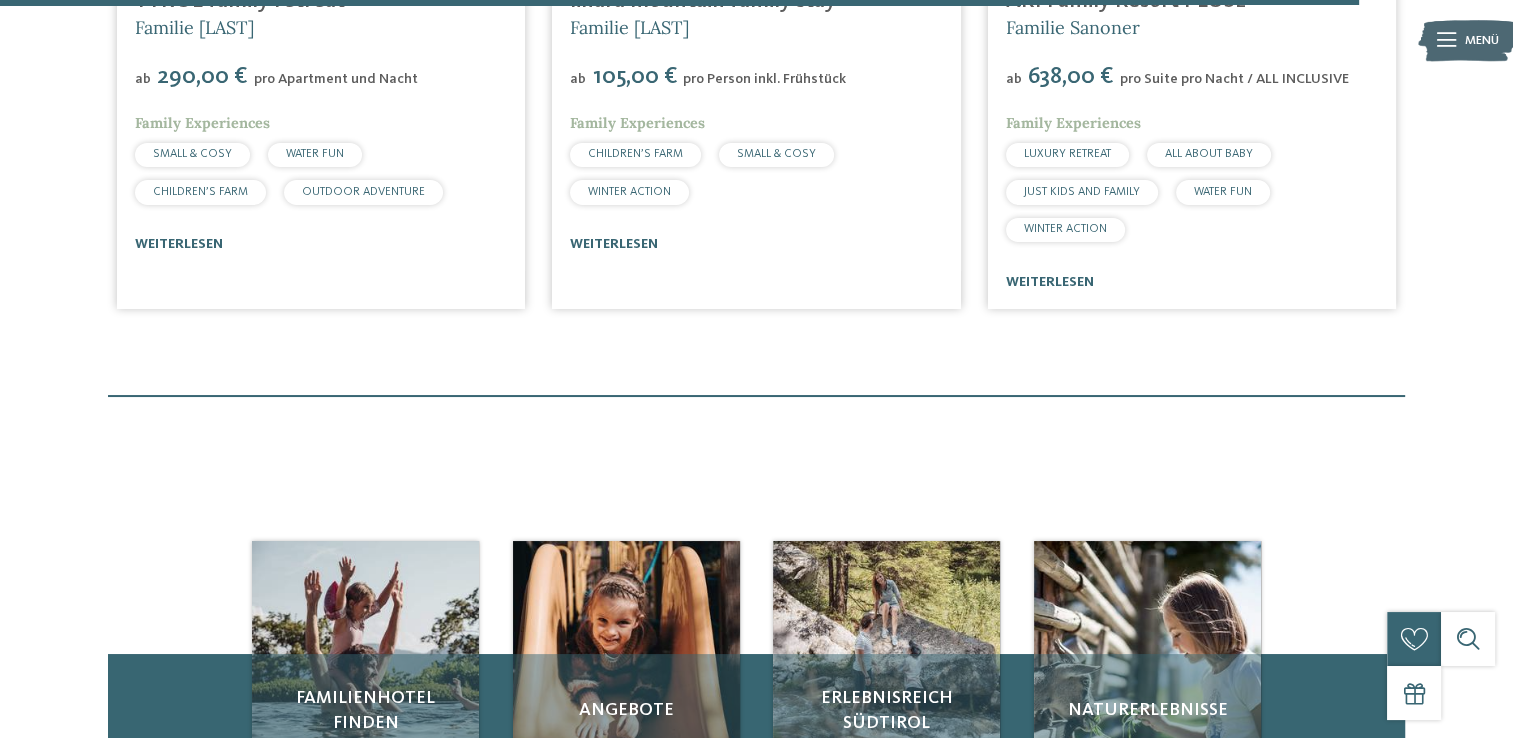 scroll, scrollTop: 5479, scrollLeft: 0, axis: vertical 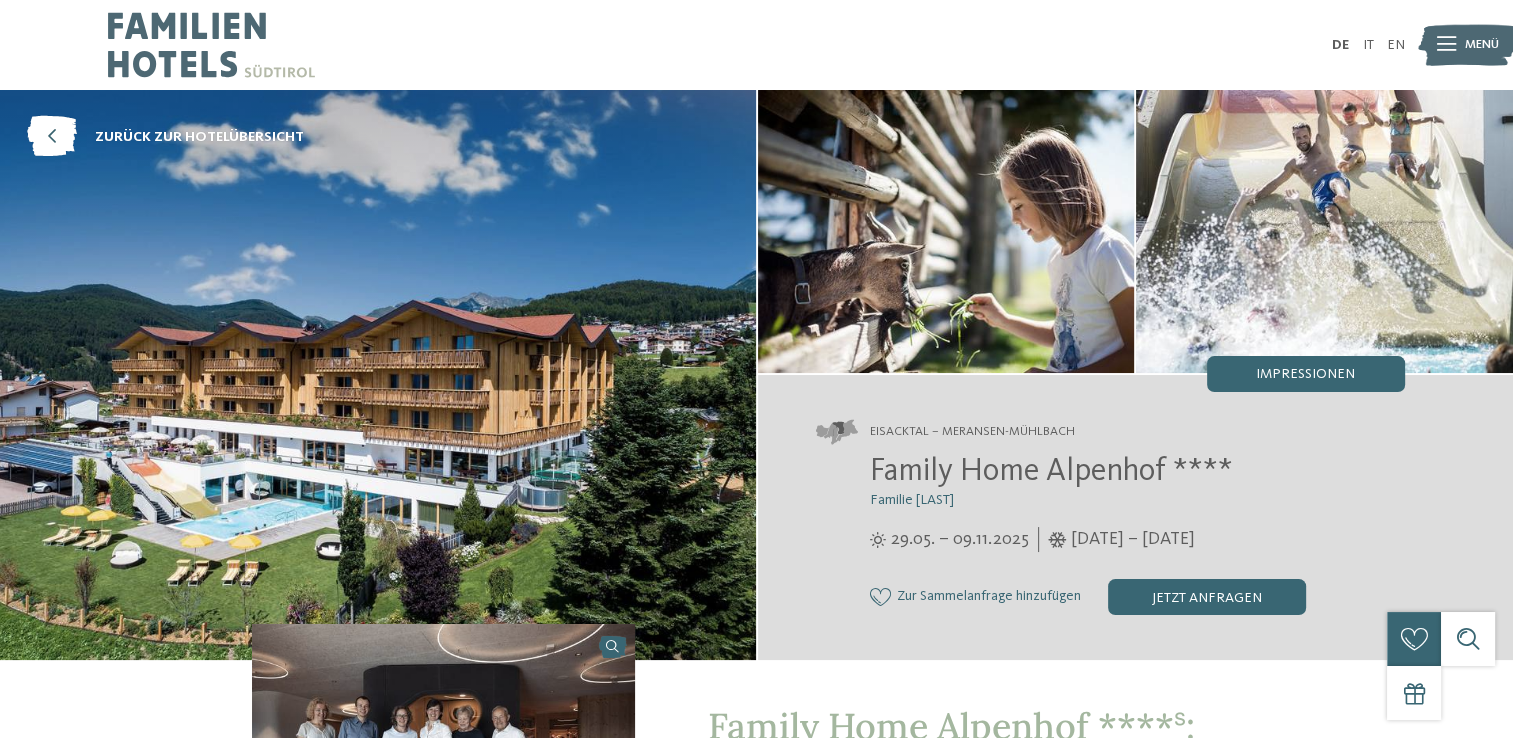 click at bounding box center (378, 375) 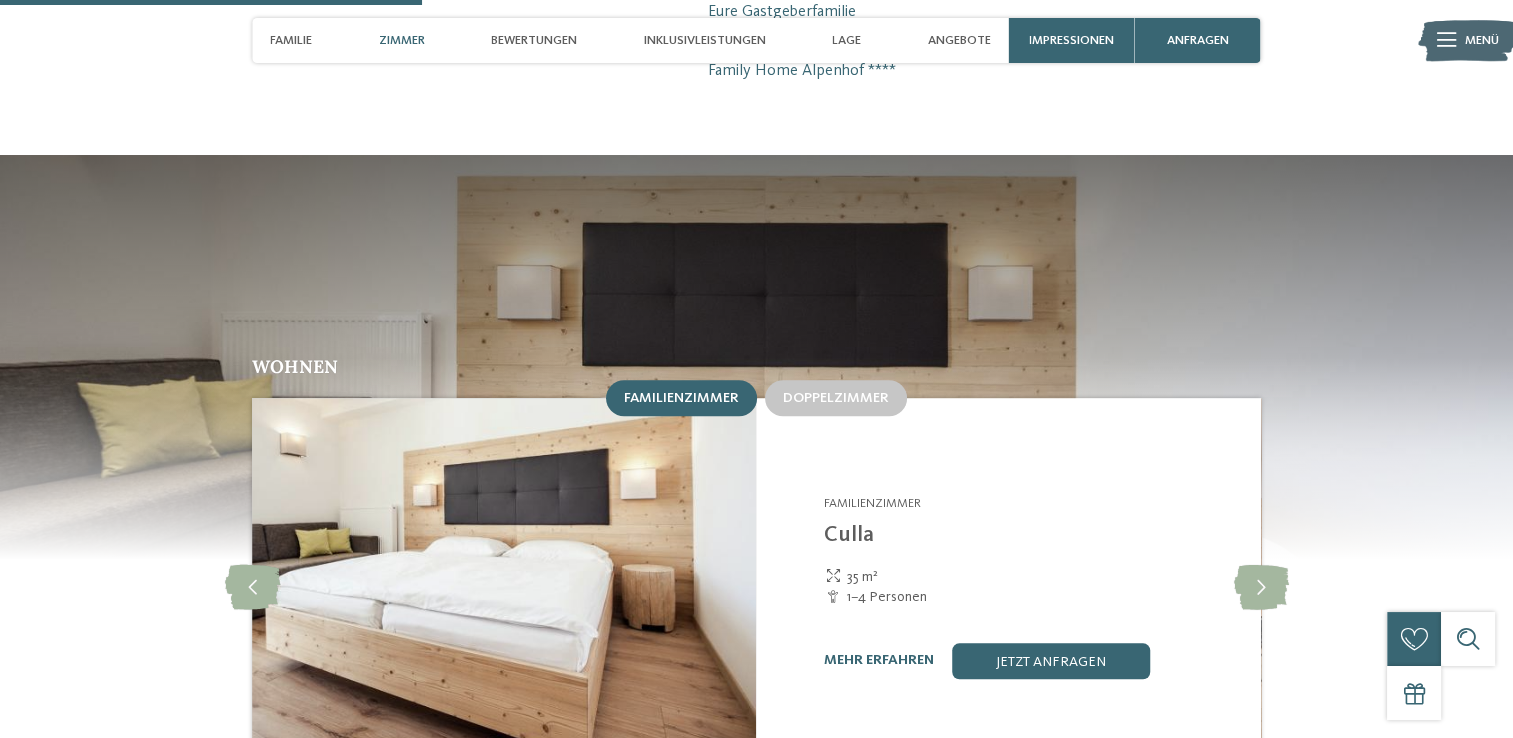 scroll, scrollTop: 1700, scrollLeft: 0, axis: vertical 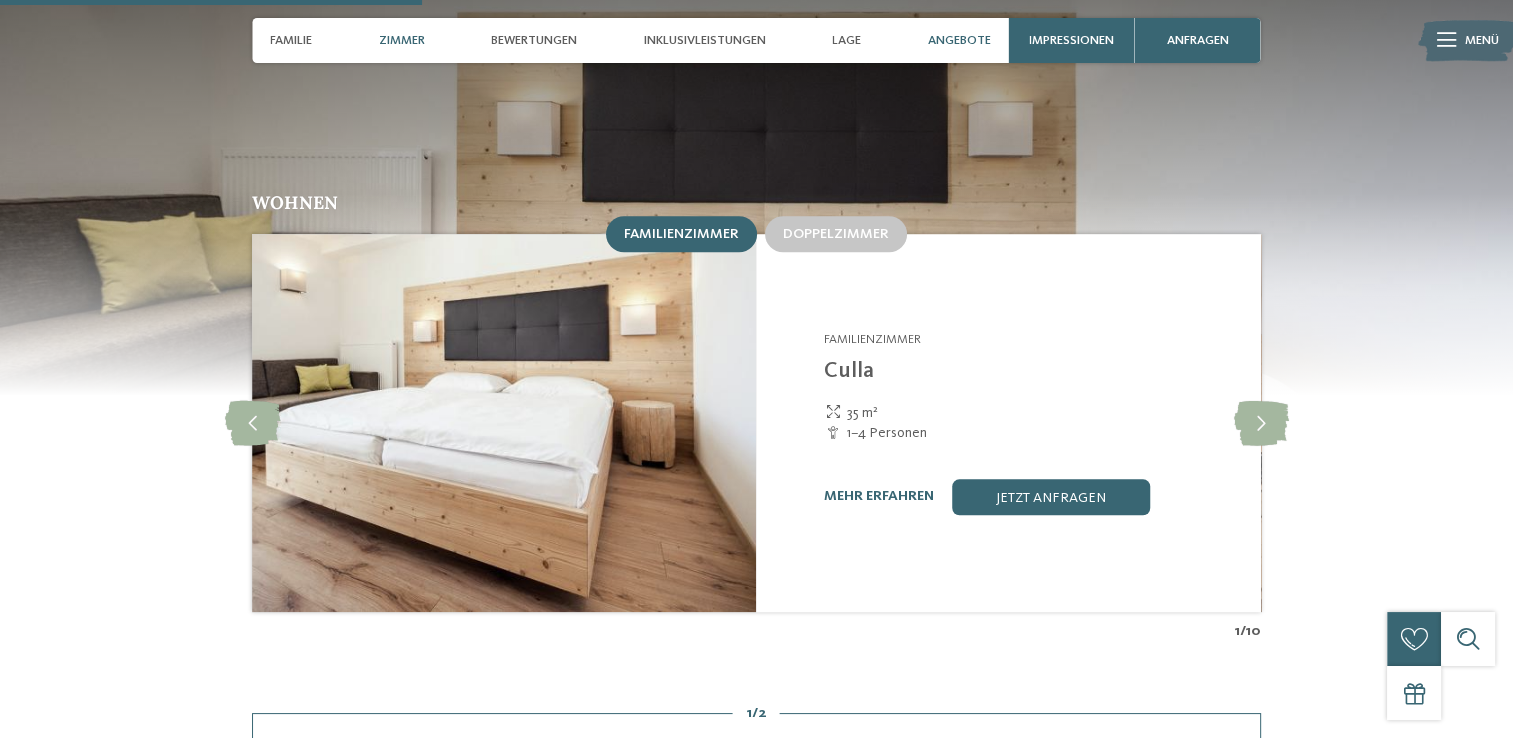 click on "Angebote" at bounding box center [959, 40] 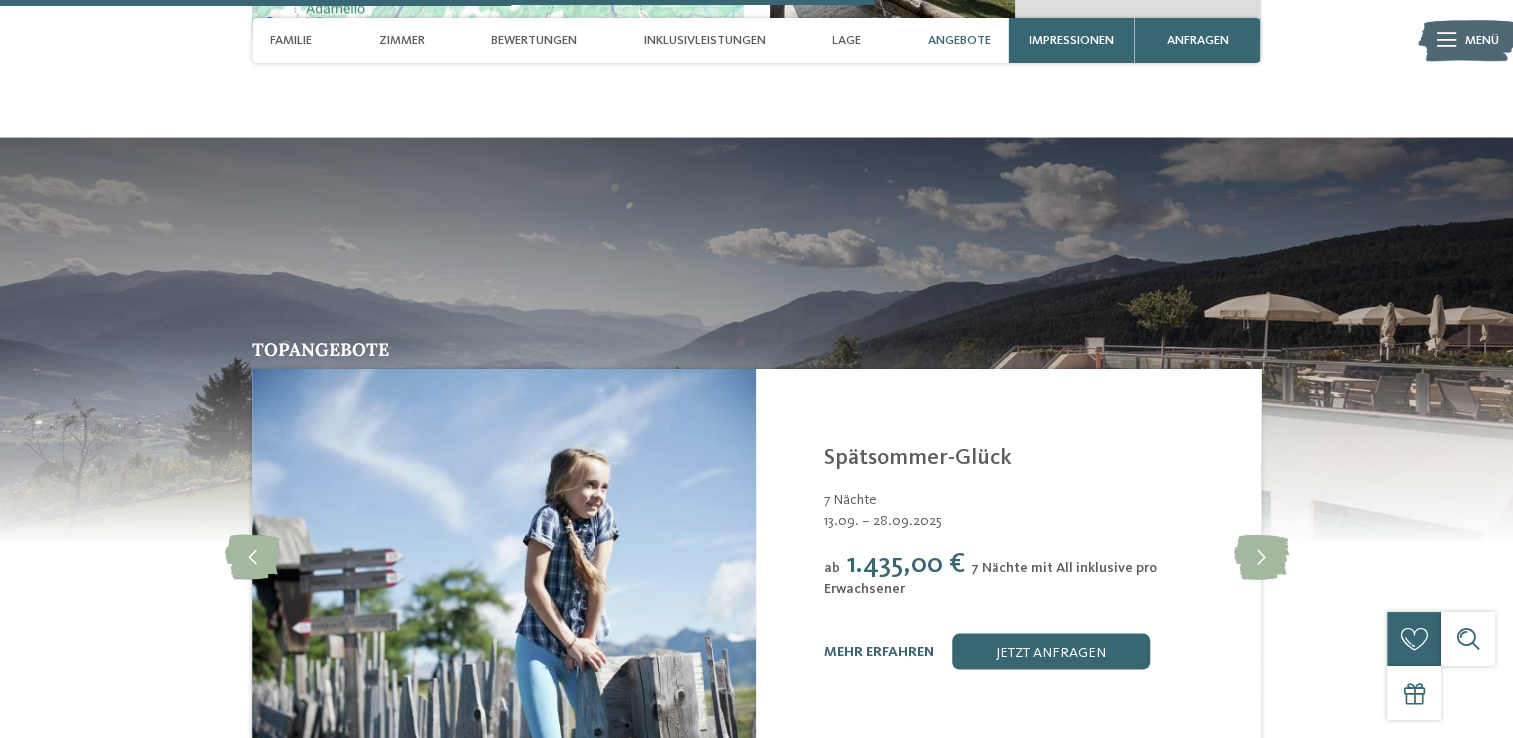 scroll, scrollTop: 3520, scrollLeft: 0, axis: vertical 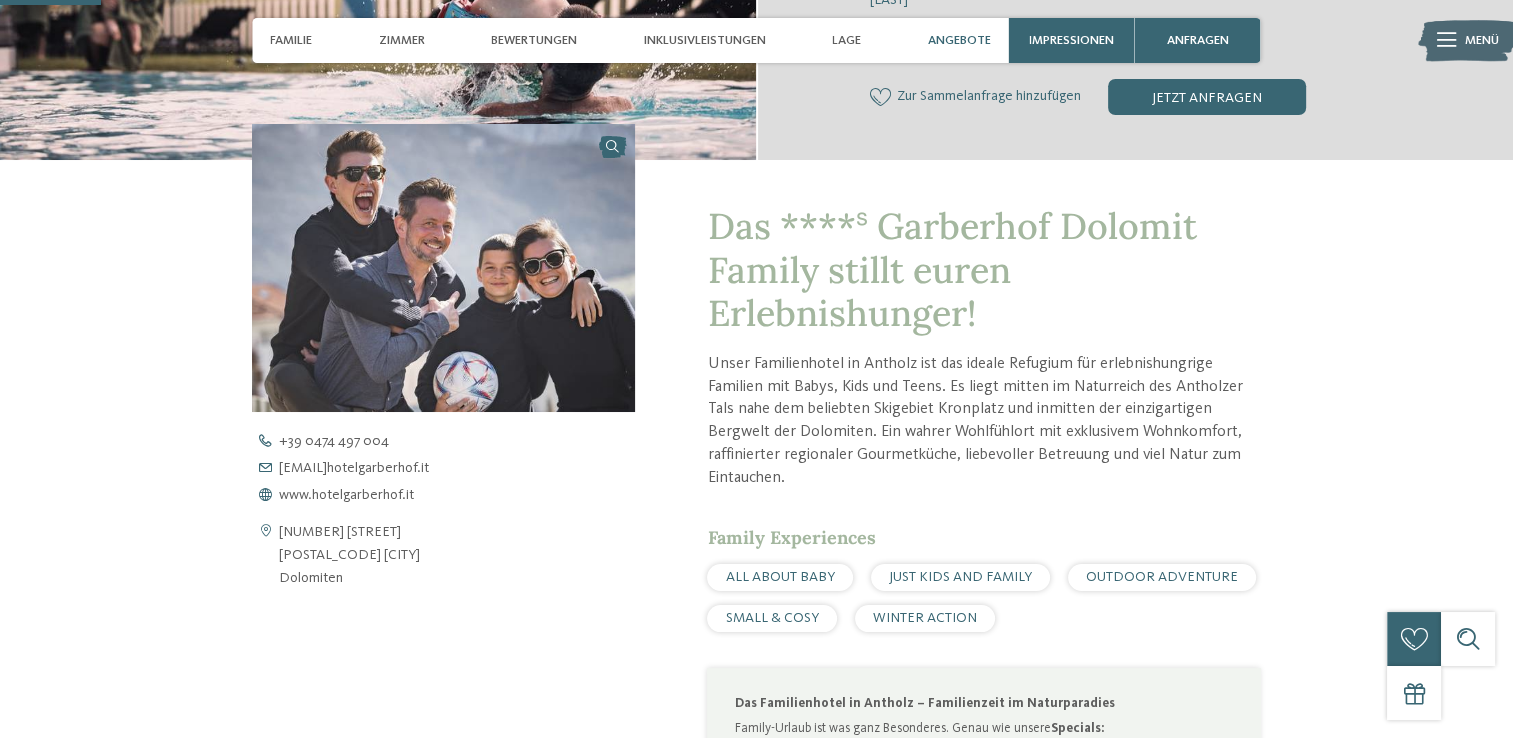 click on "Angebote" at bounding box center (959, 40) 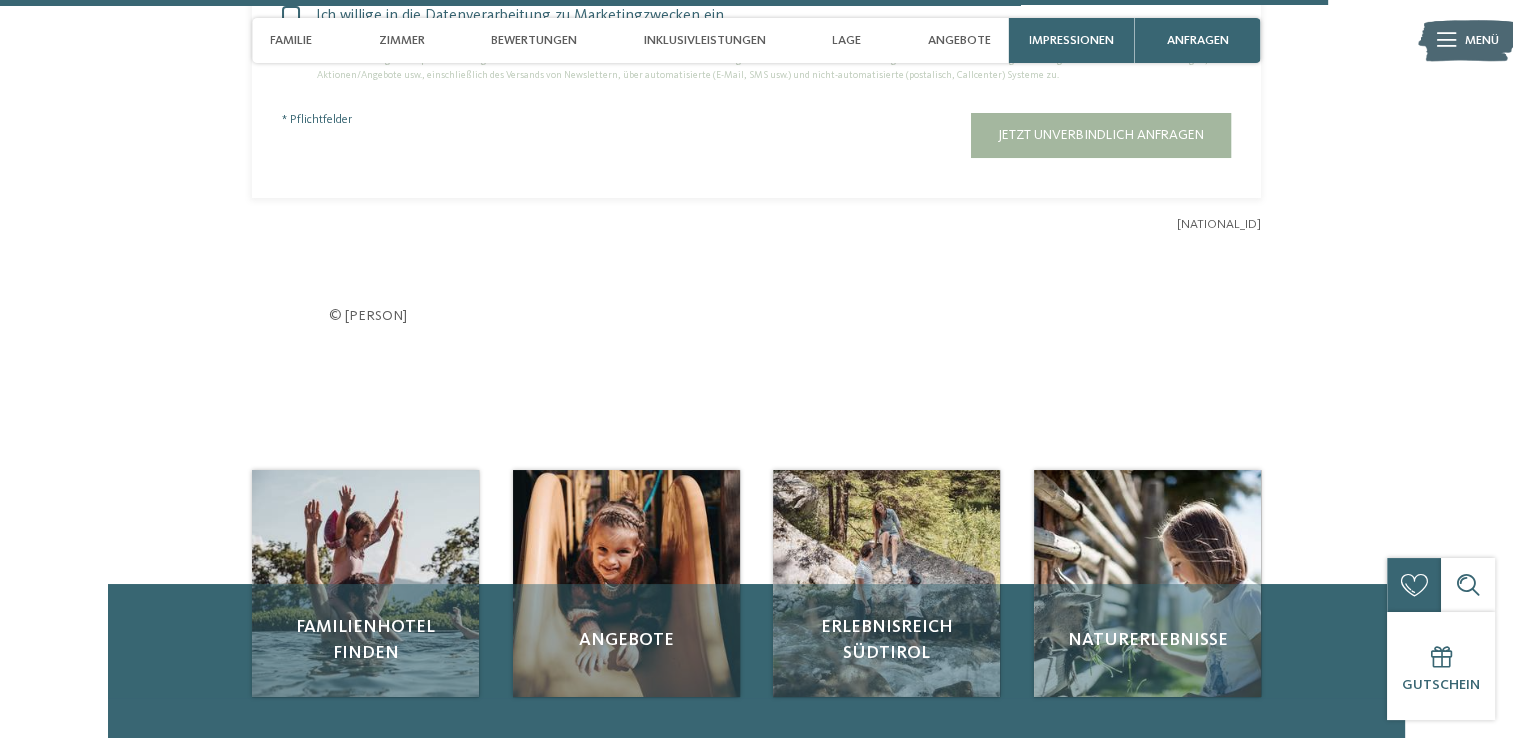 scroll, scrollTop: 6912, scrollLeft: 0, axis: vertical 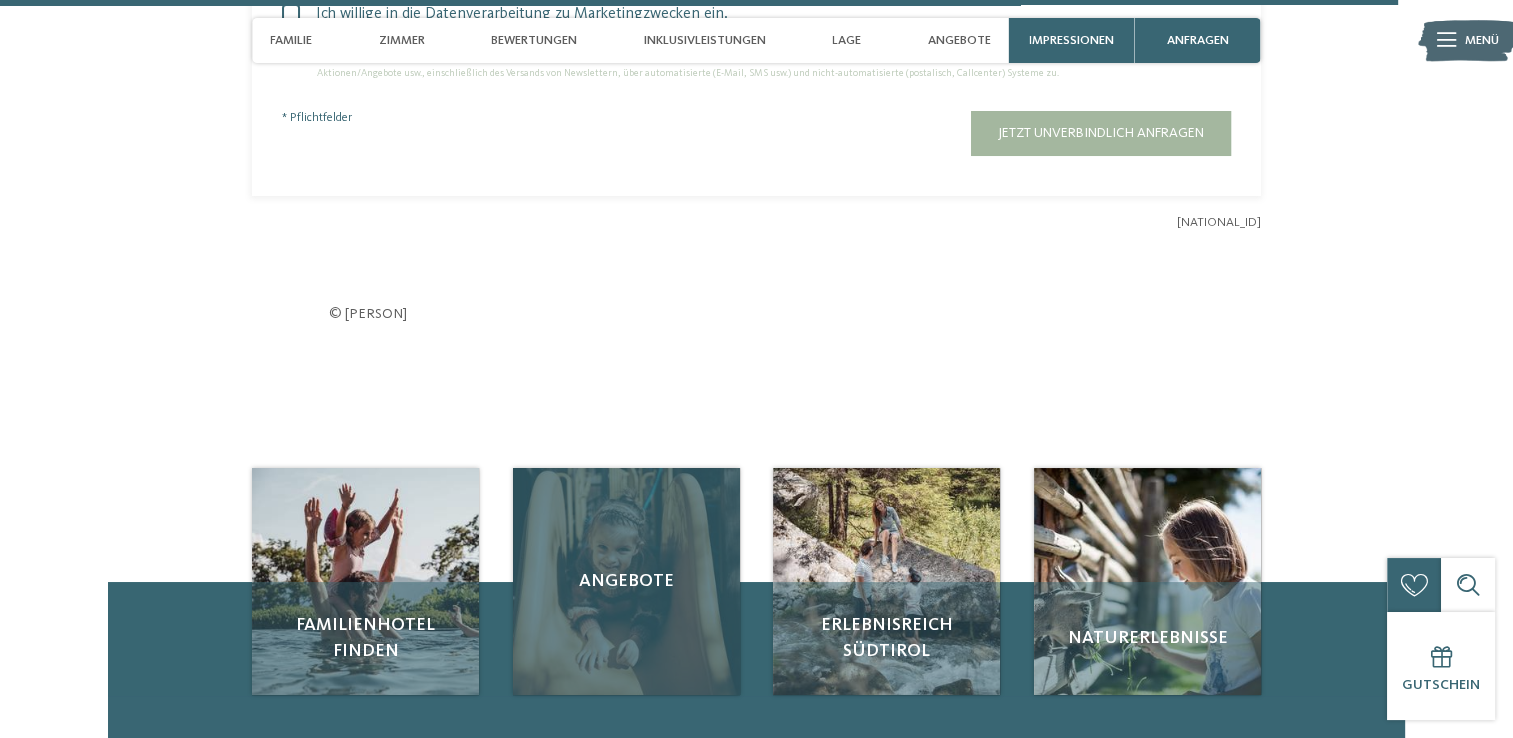 click on "Angebote" at bounding box center (626, 581) 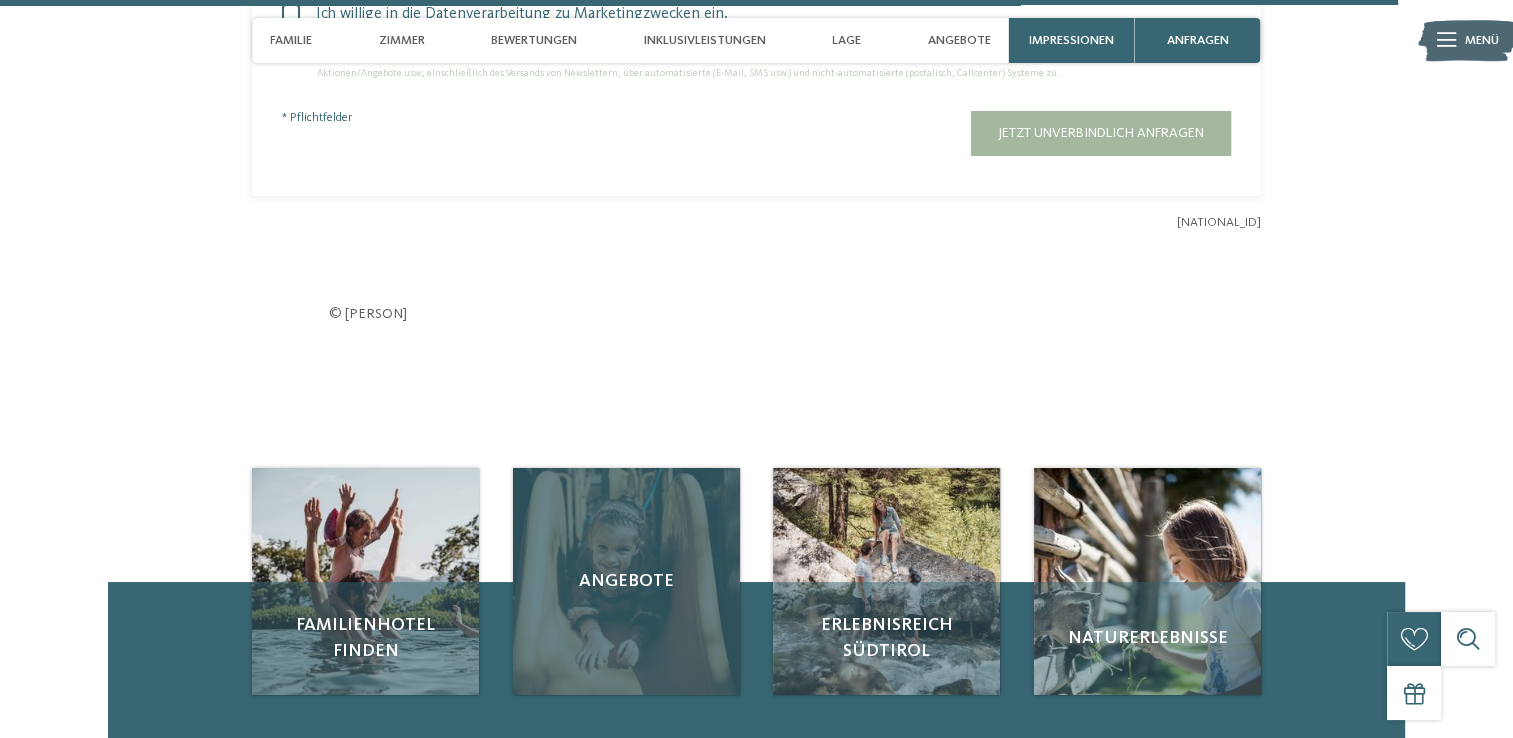 click on "Angebote" at bounding box center [626, 581] 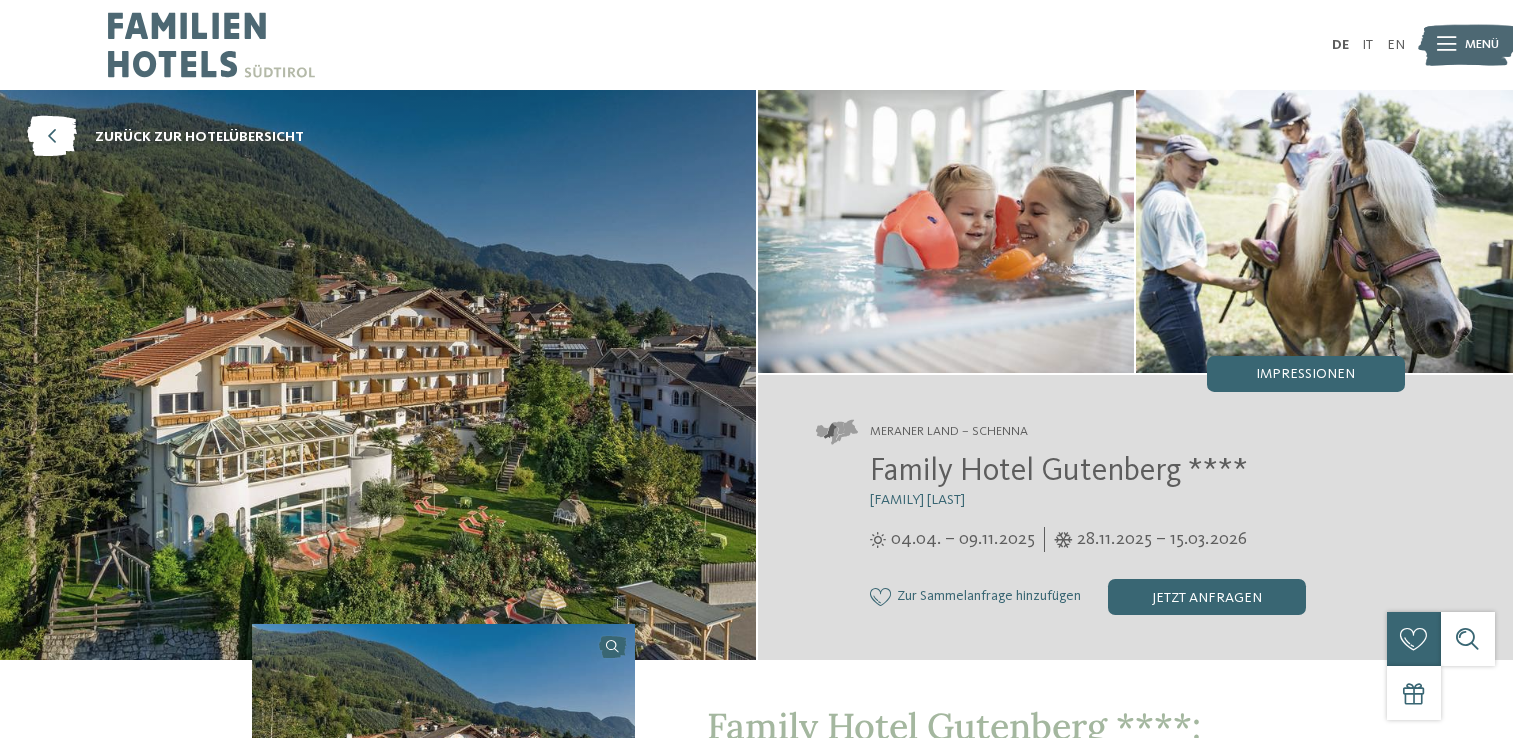 scroll, scrollTop: 0, scrollLeft: 0, axis: both 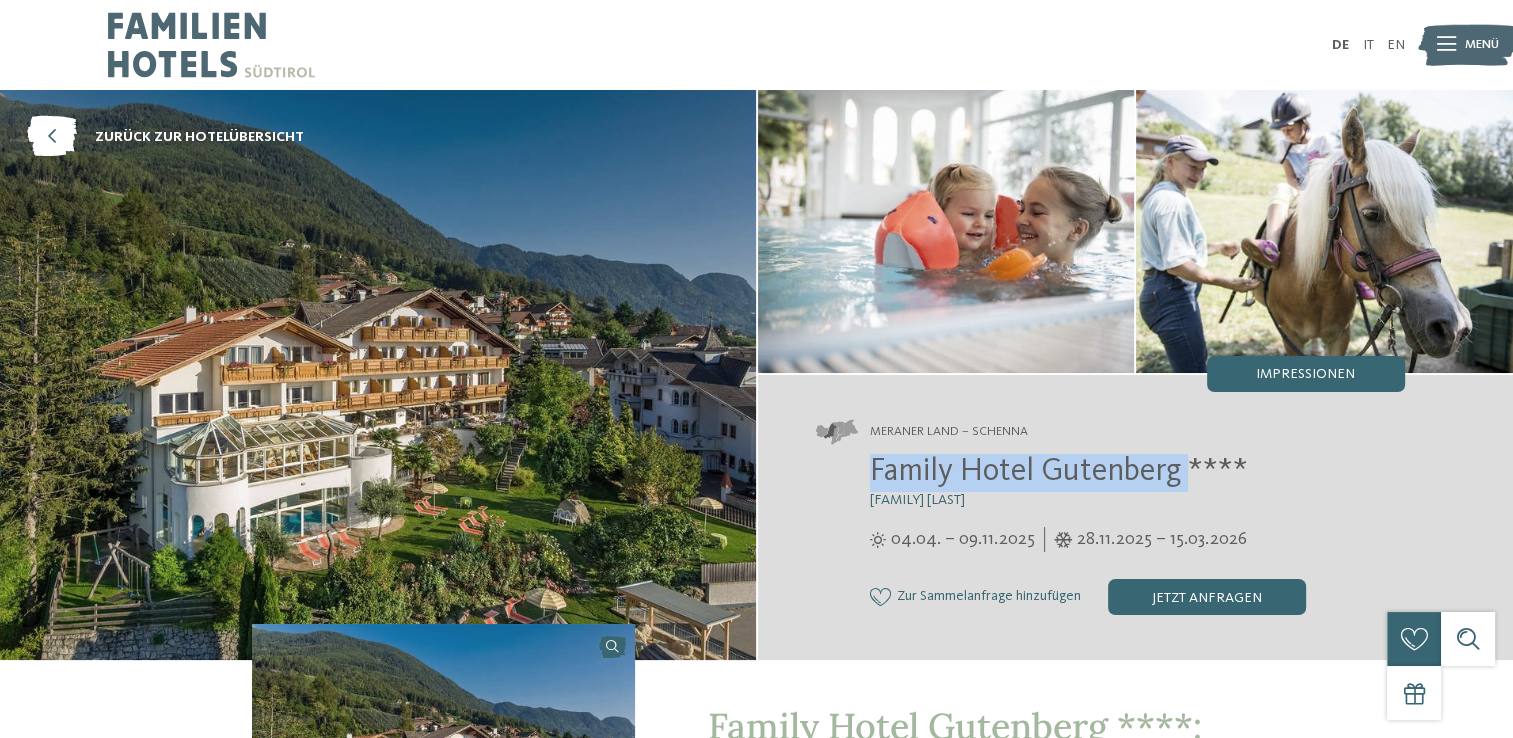 drag, startPoint x: 872, startPoint y: 470, endPoint x: 1189, endPoint y: 470, distance: 317 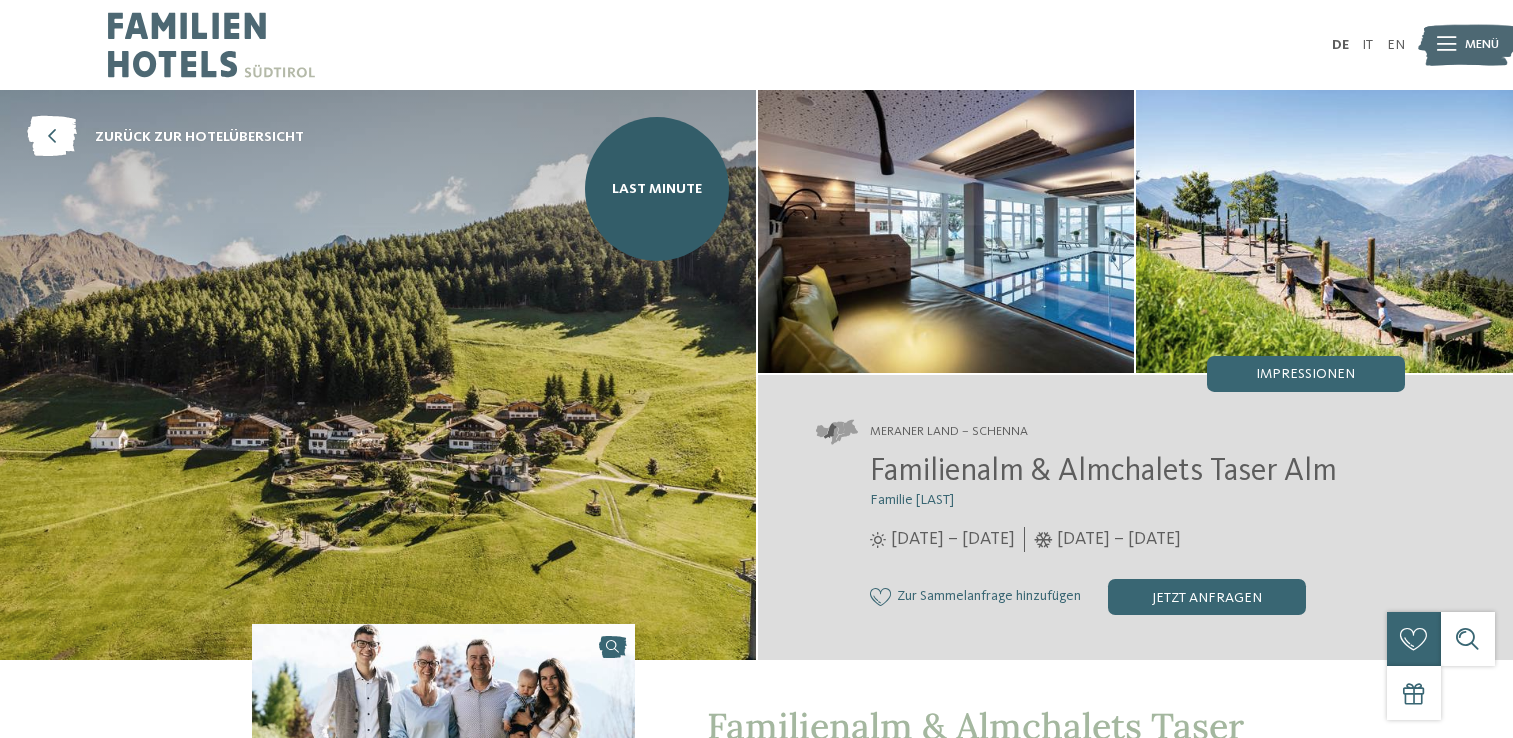 scroll, scrollTop: 0, scrollLeft: 0, axis: both 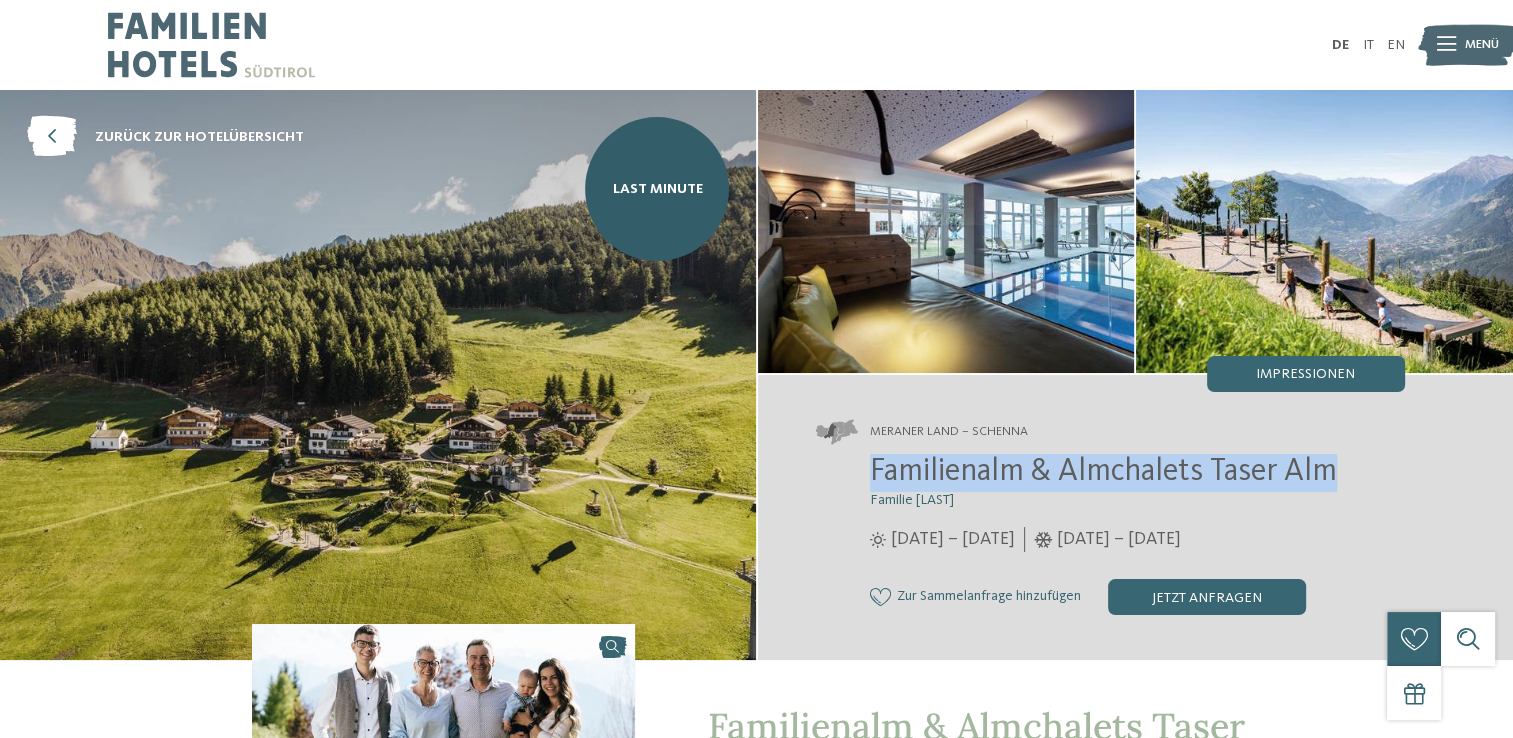 drag, startPoint x: 869, startPoint y: 474, endPoint x: 1331, endPoint y: 477, distance: 462.00974 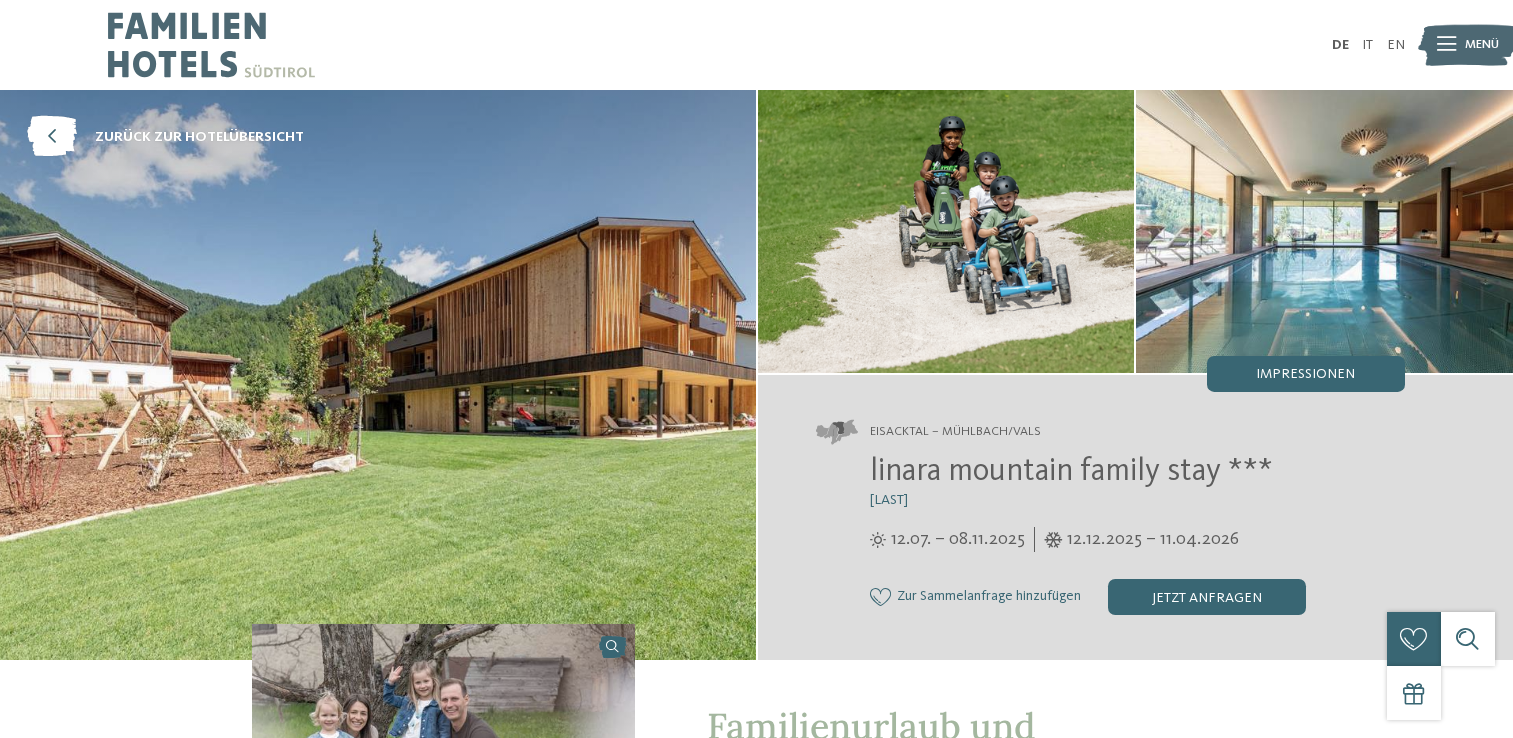 scroll, scrollTop: 0, scrollLeft: 0, axis: both 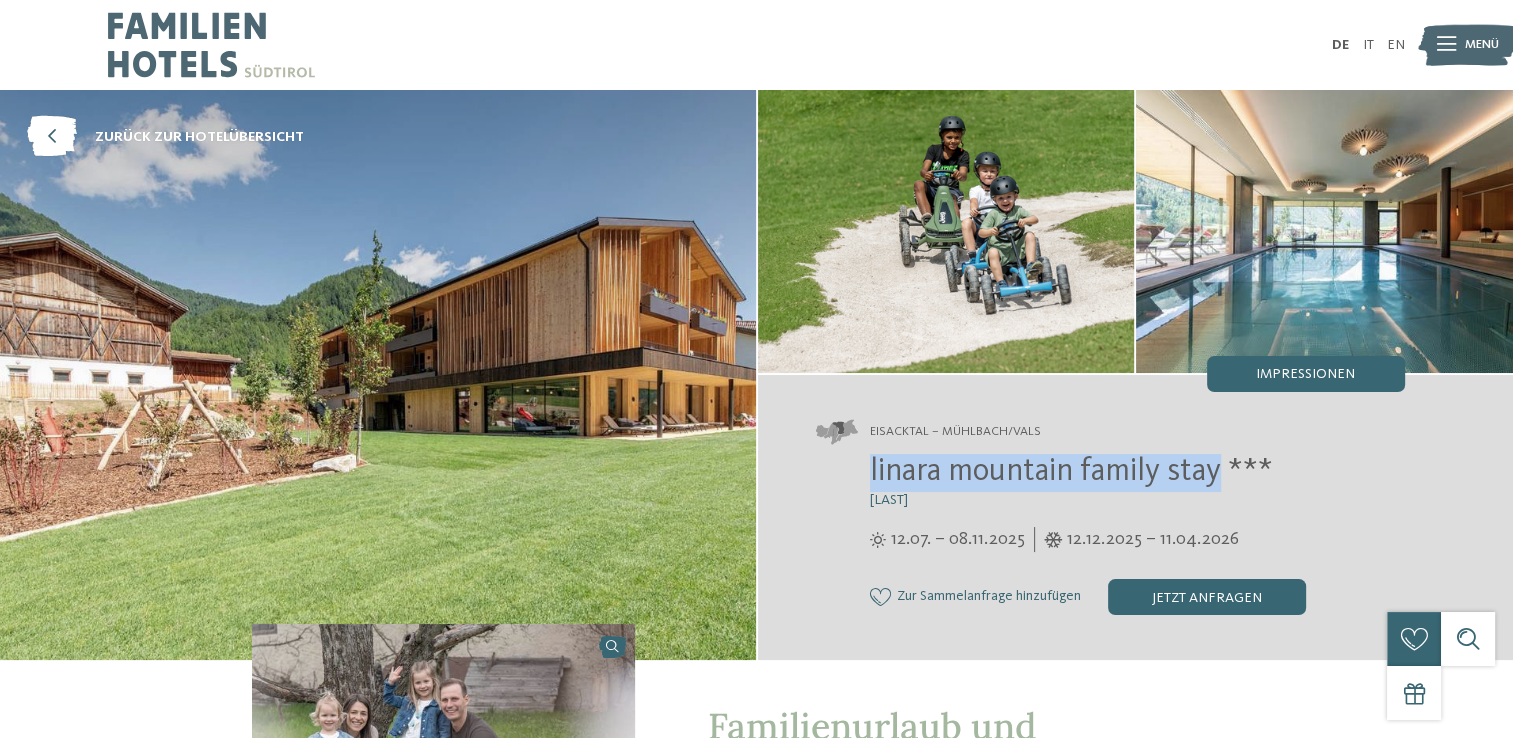 drag, startPoint x: 848, startPoint y: 469, endPoint x: 1216, endPoint y: 468, distance: 368.00137 